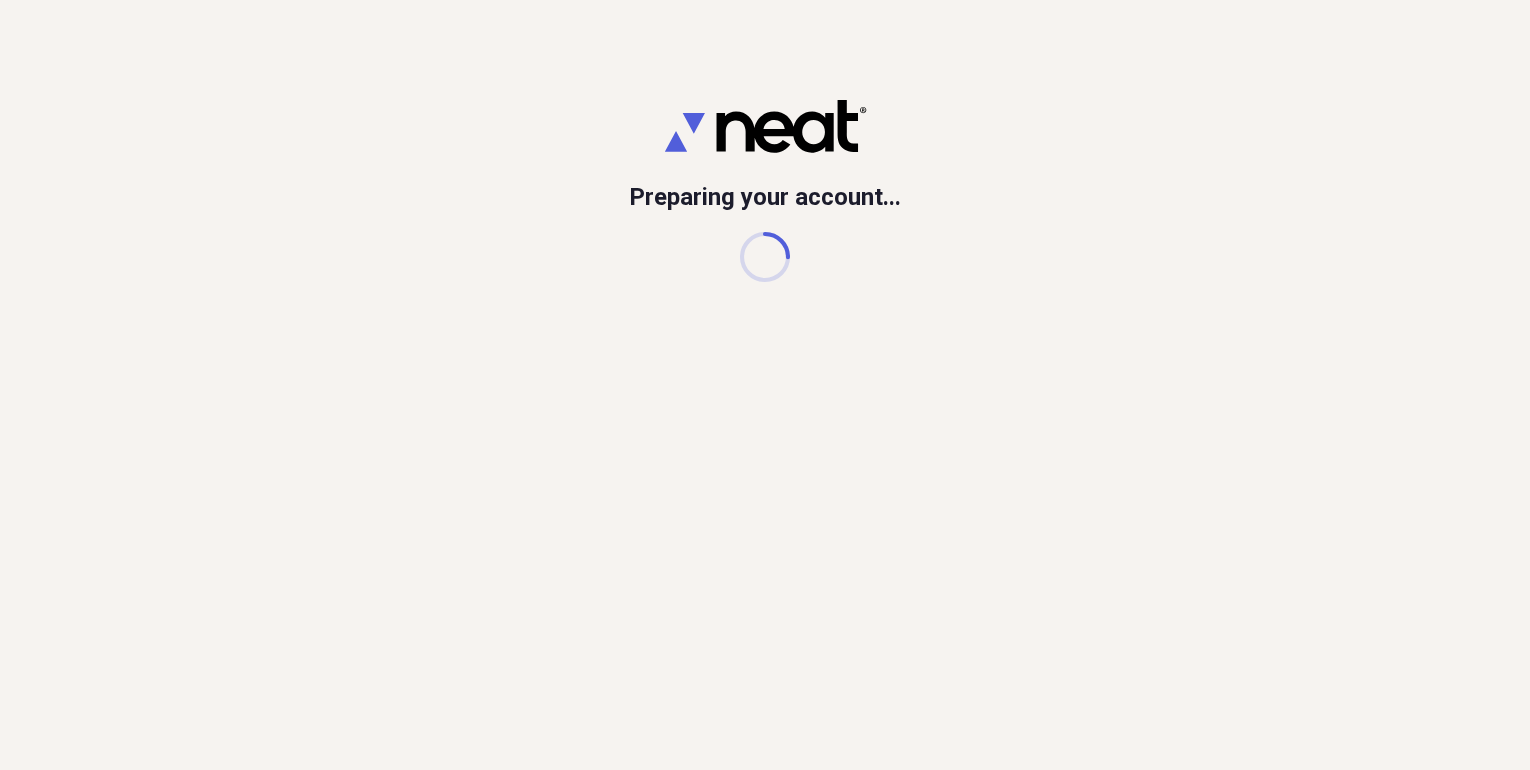scroll, scrollTop: 0, scrollLeft: 0, axis: both 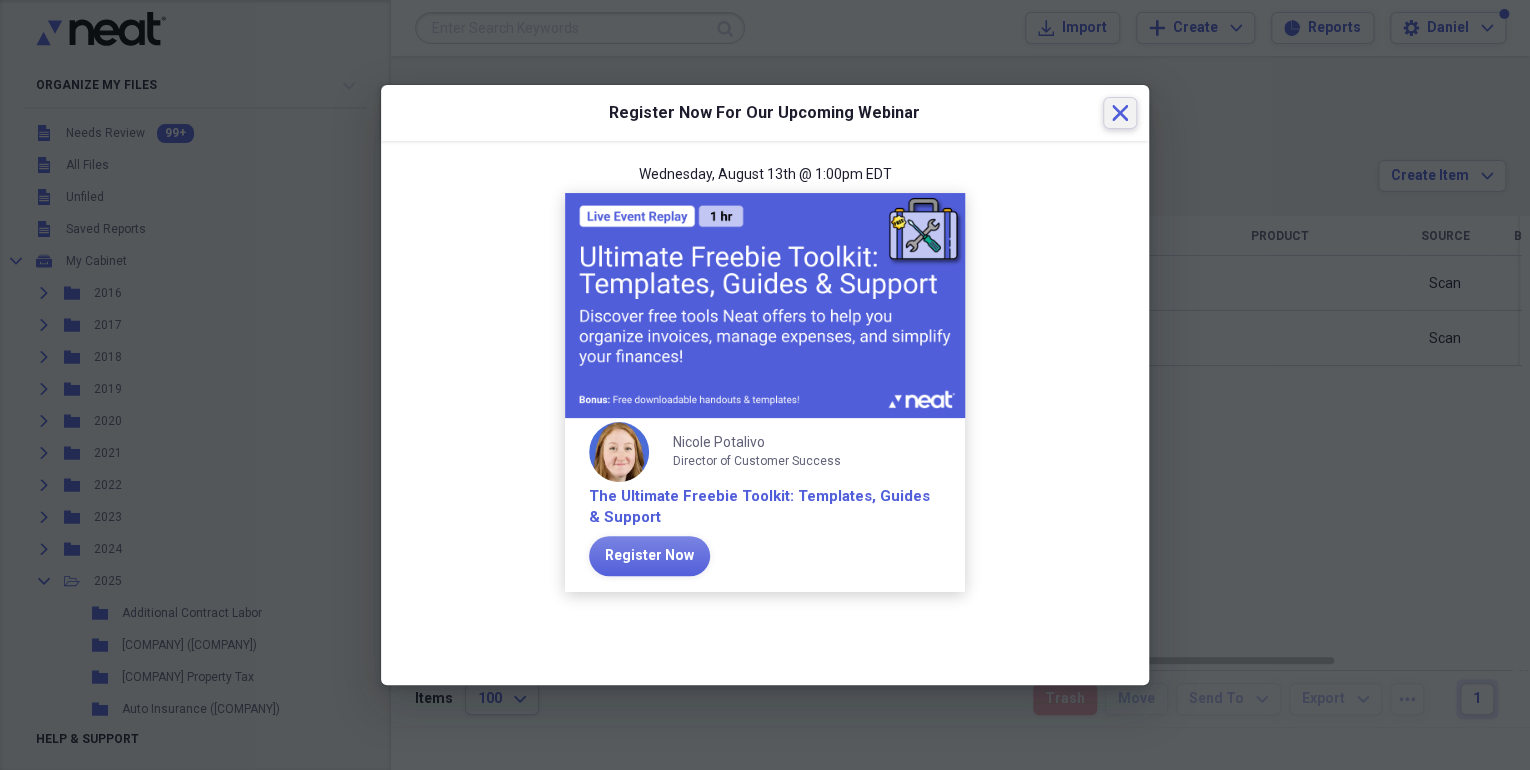 click 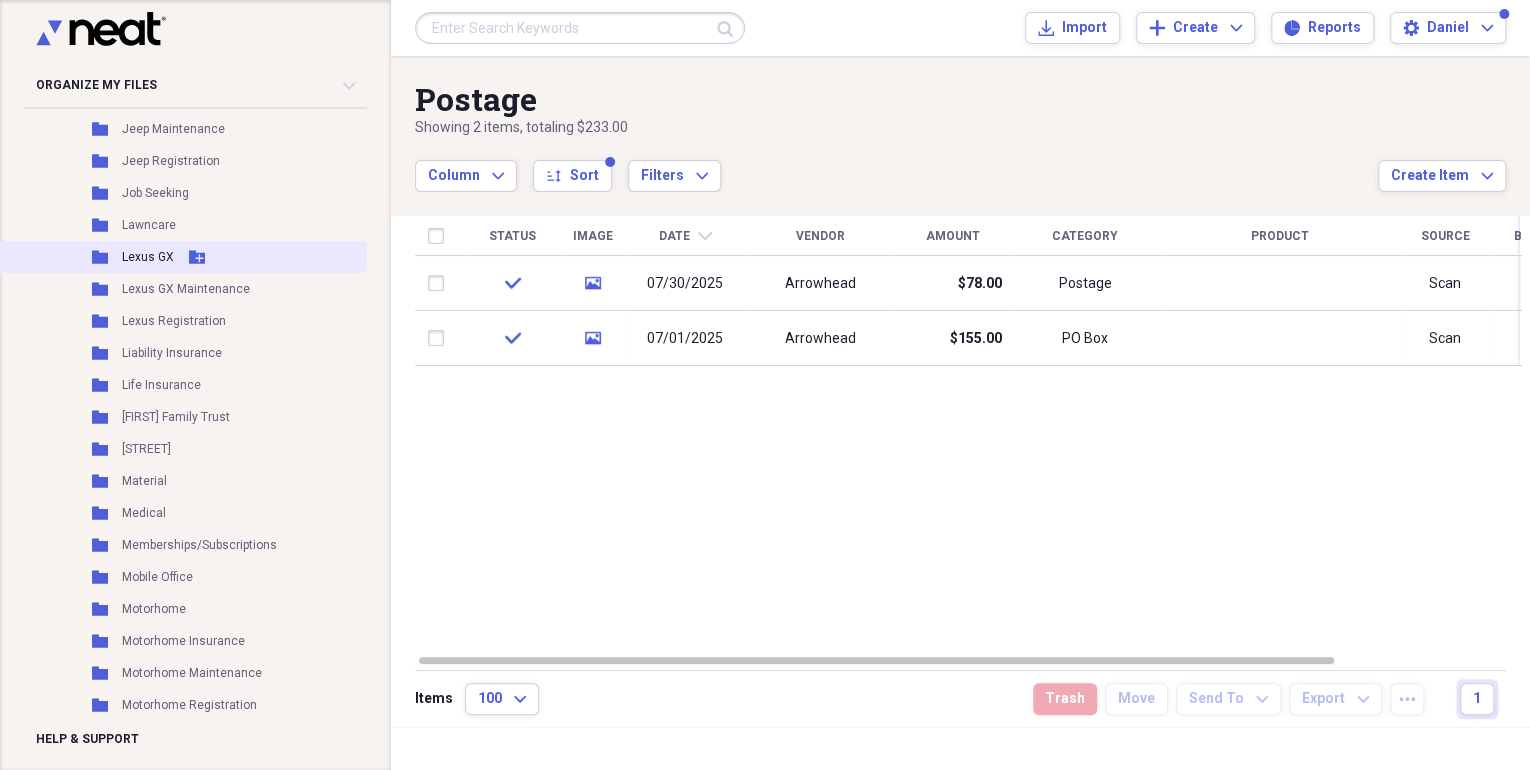 scroll, scrollTop: 1600, scrollLeft: 0, axis: vertical 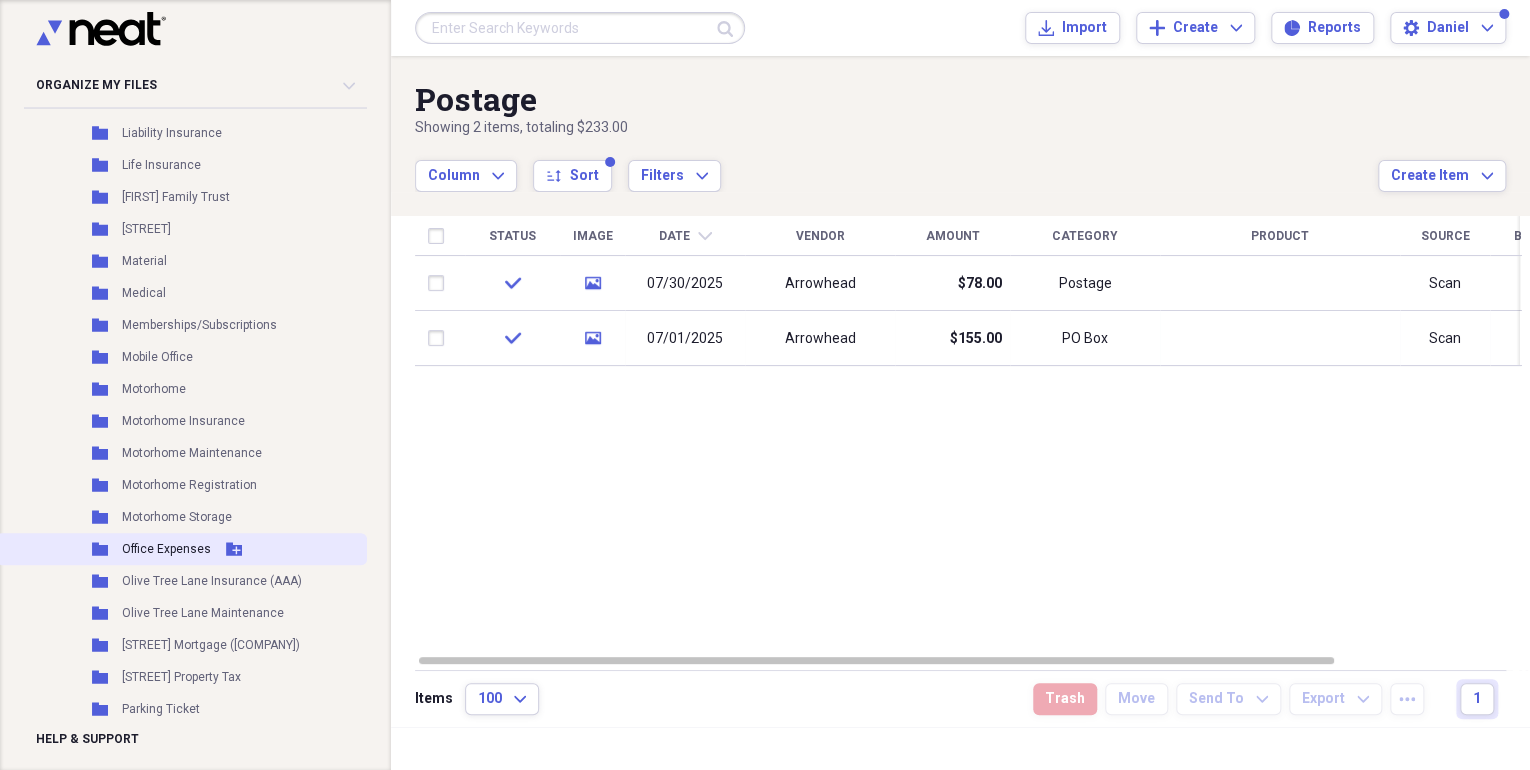 click on "Folder Office Expenses Add Folder" at bounding box center (181, 549) 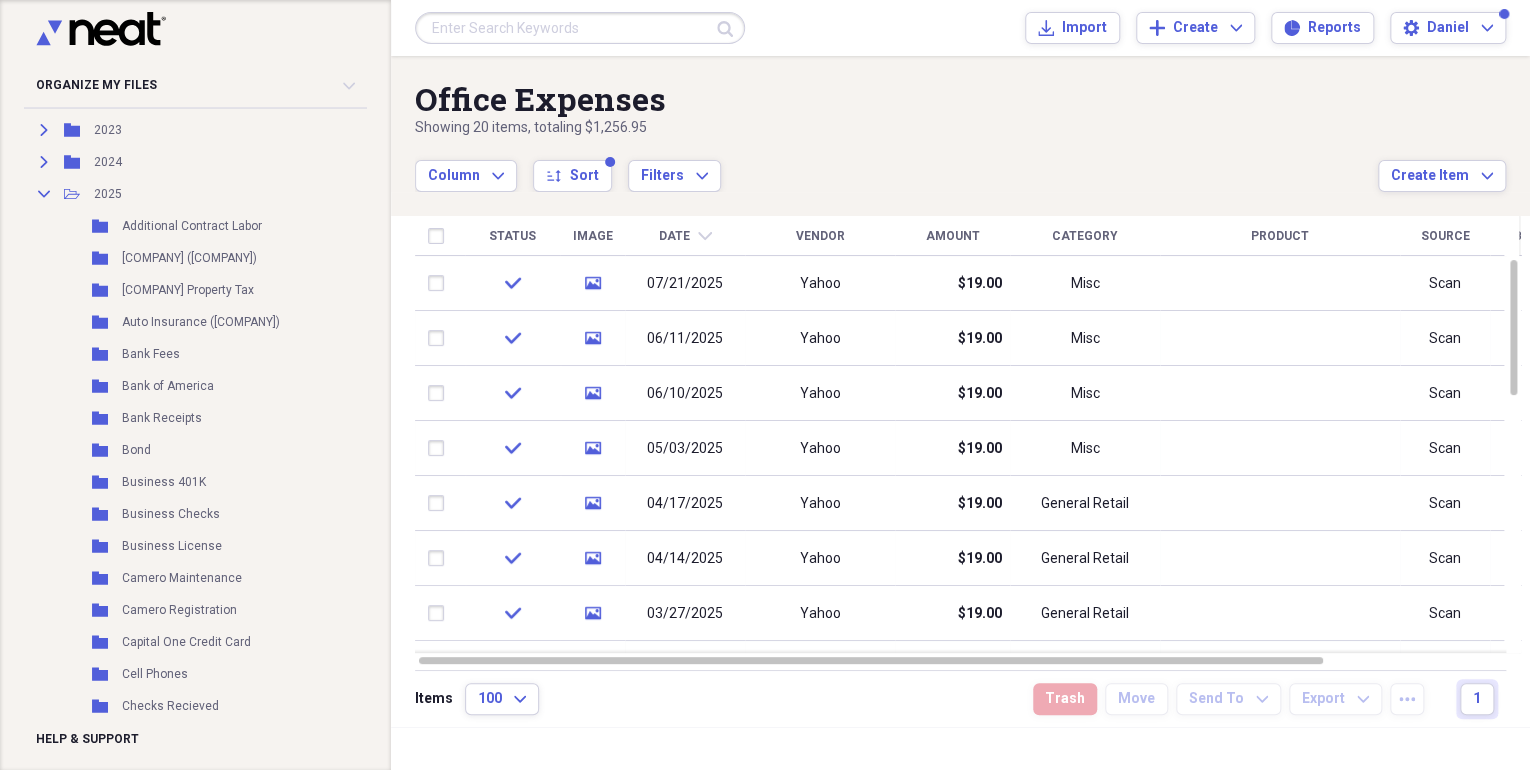 scroll, scrollTop: 346, scrollLeft: 0, axis: vertical 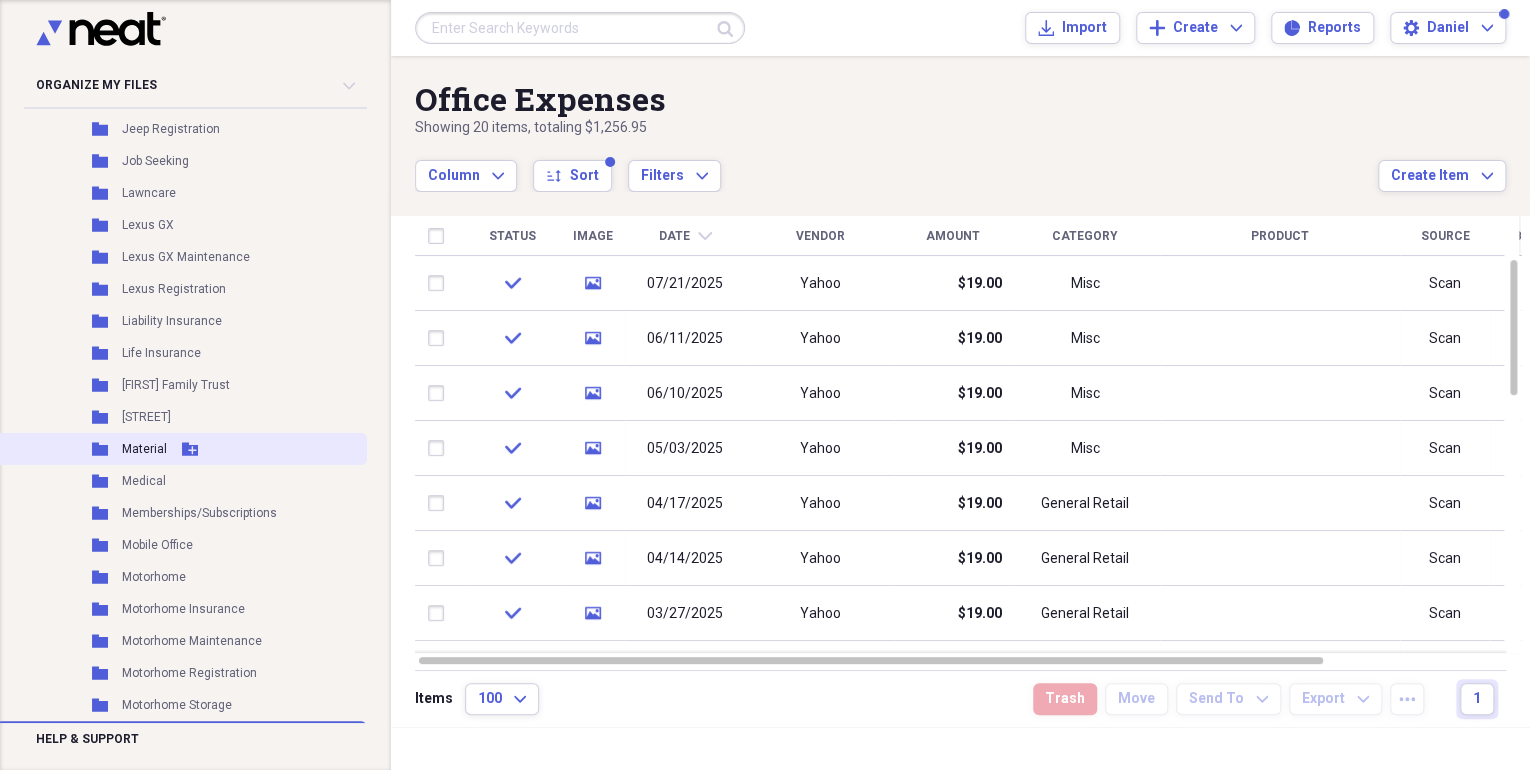 click on "Material" at bounding box center (144, 449) 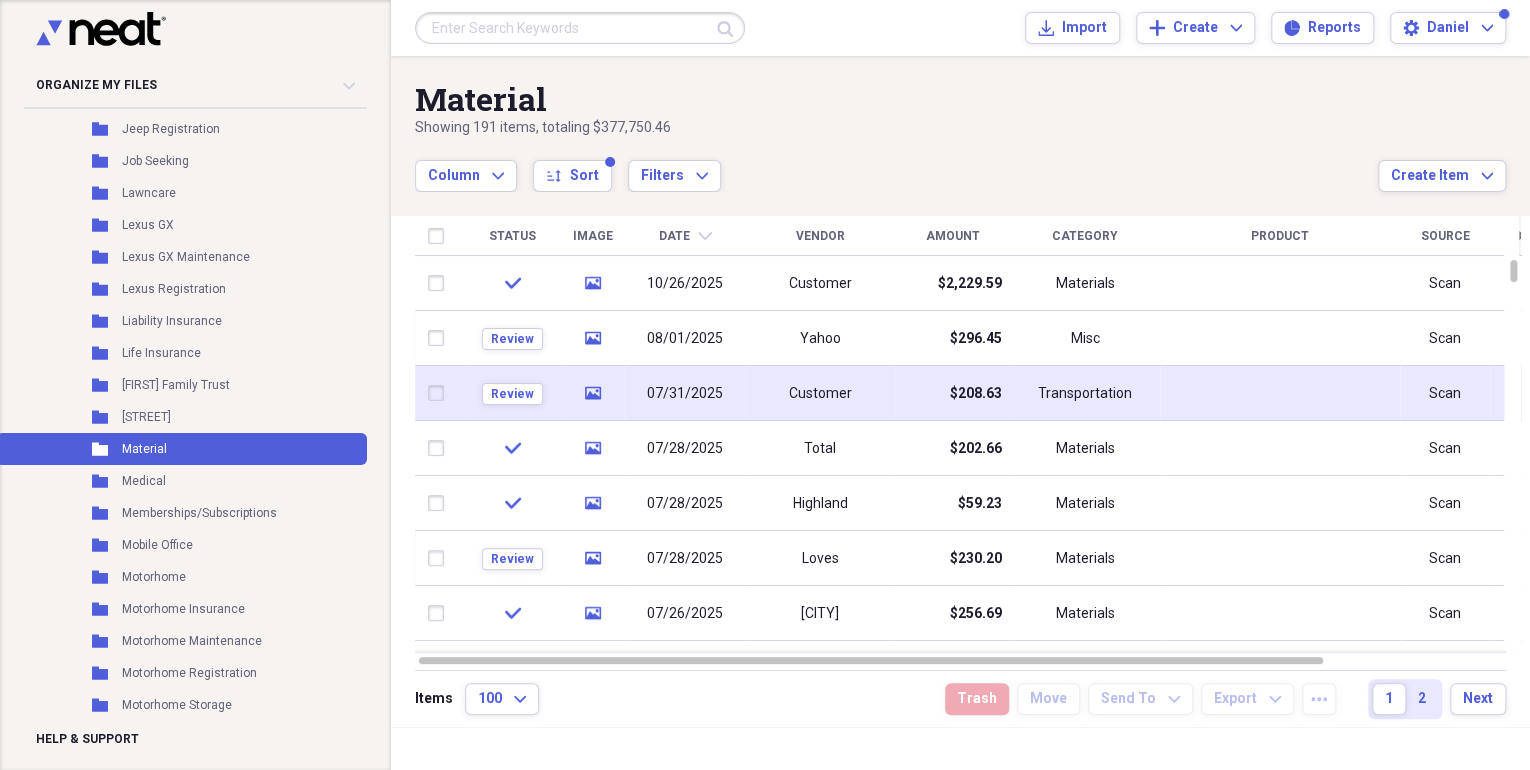 click on "07/31/2025" at bounding box center [685, 394] 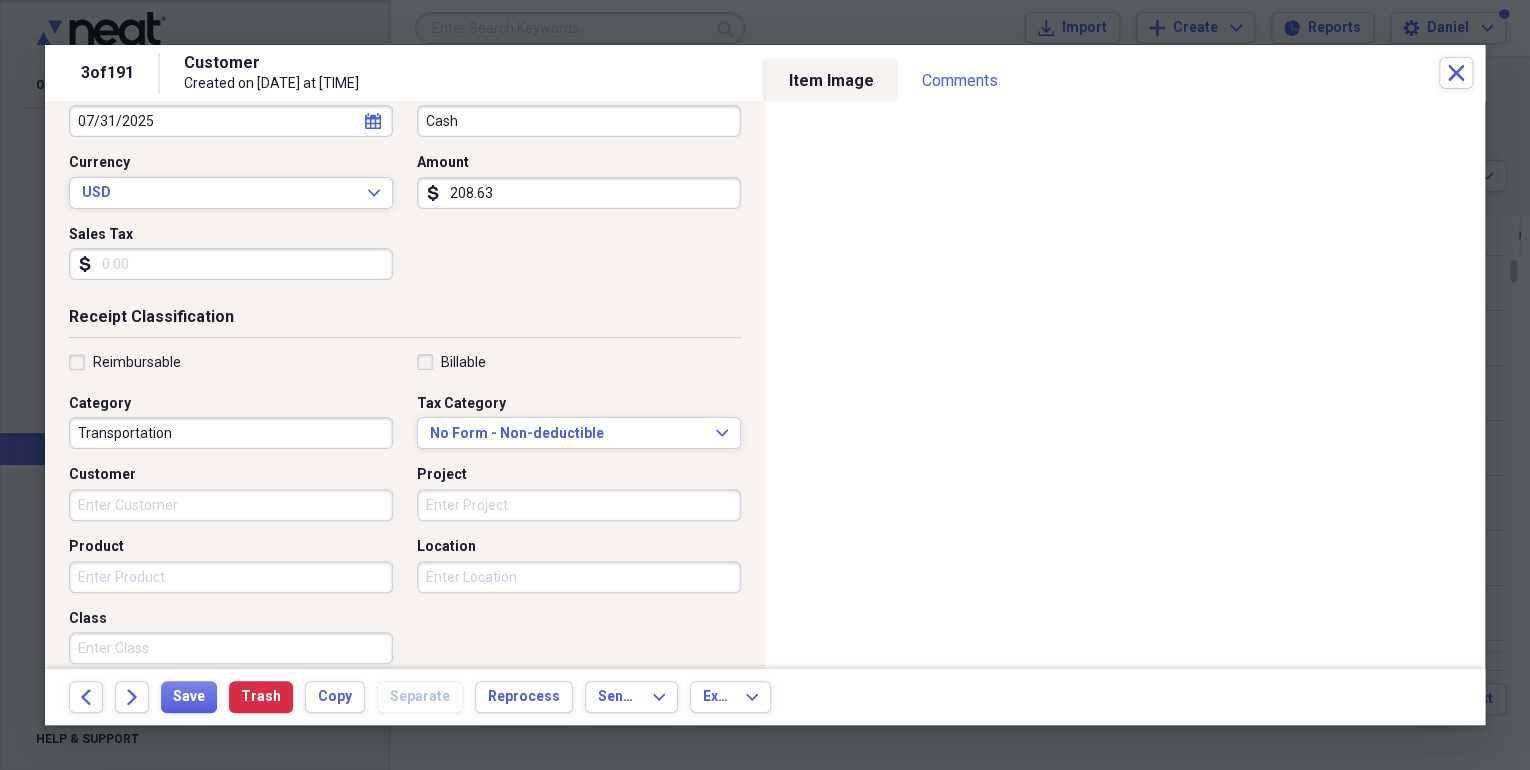 scroll, scrollTop: 266, scrollLeft: 0, axis: vertical 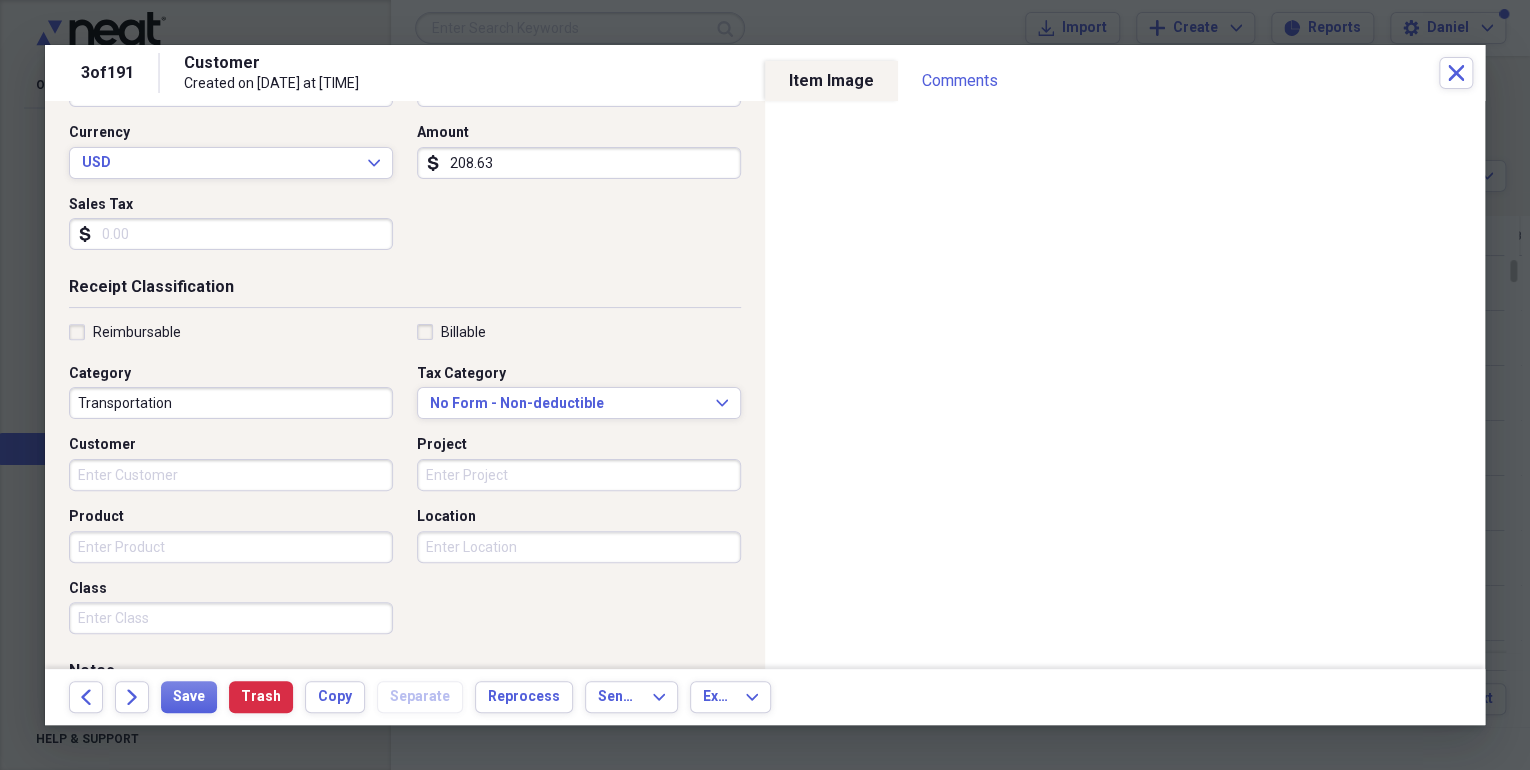 click on "Transportation" at bounding box center (231, 403) 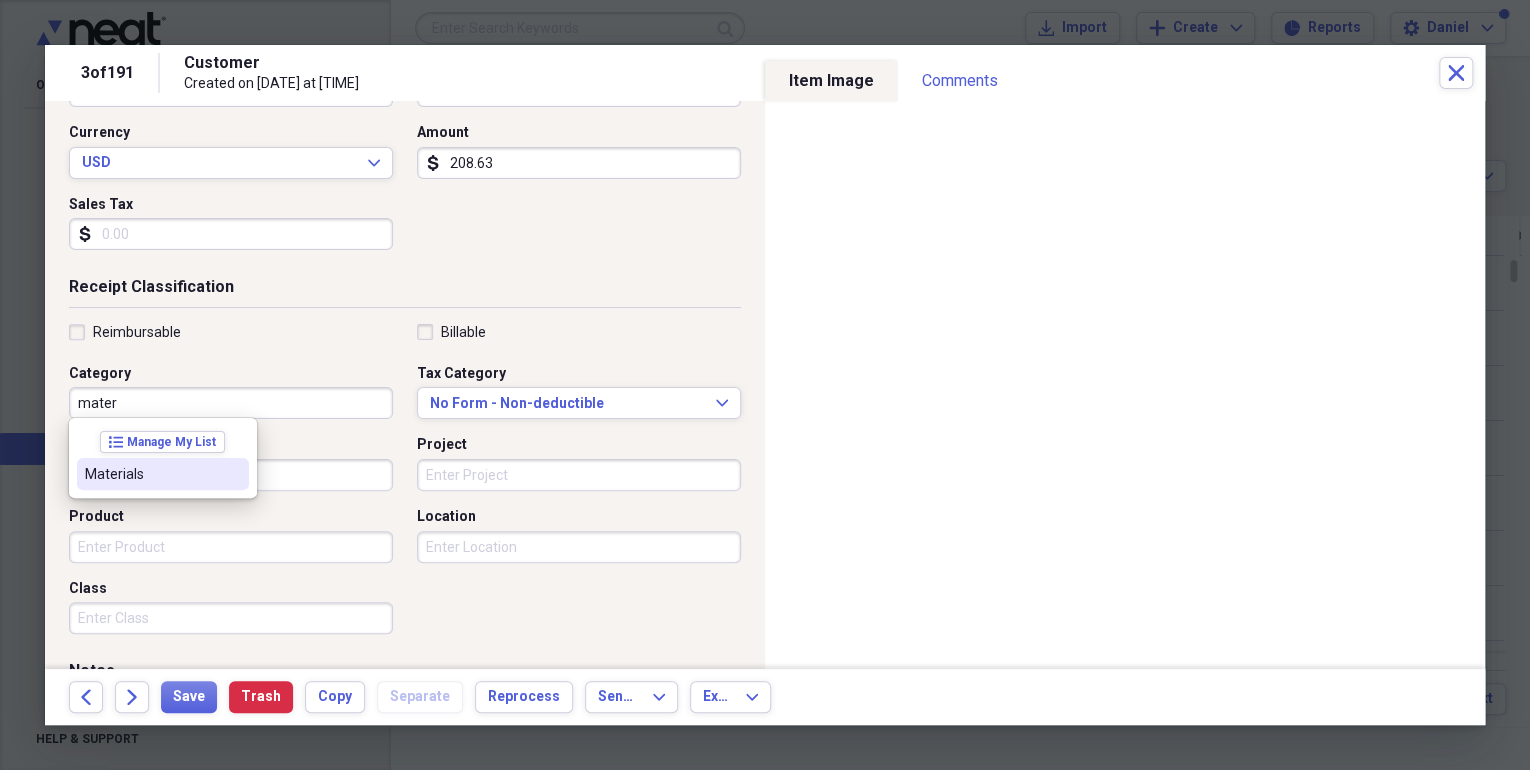 click on "Materials" at bounding box center (163, 474) 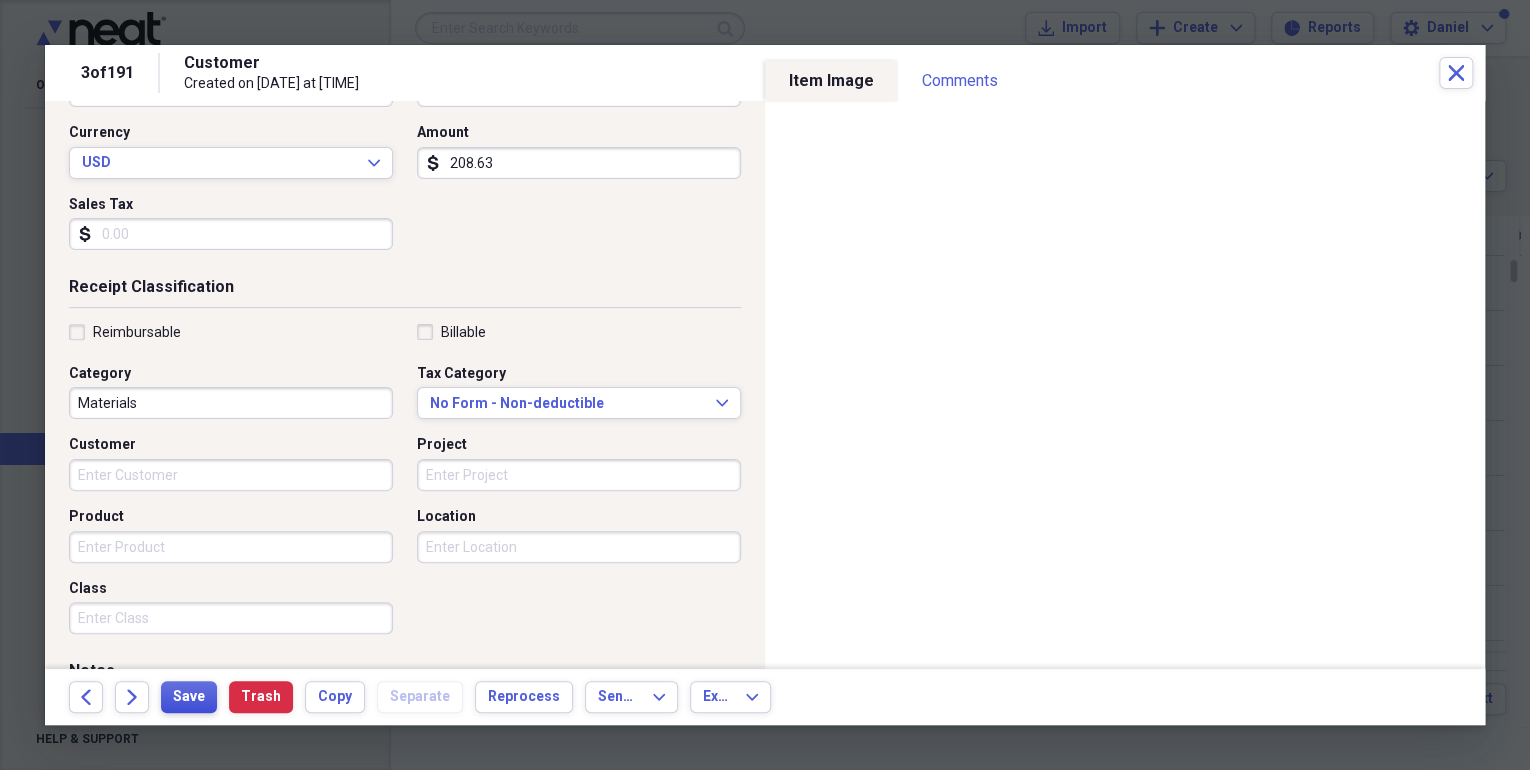 click on "Save" at bounding box center (189, 697) 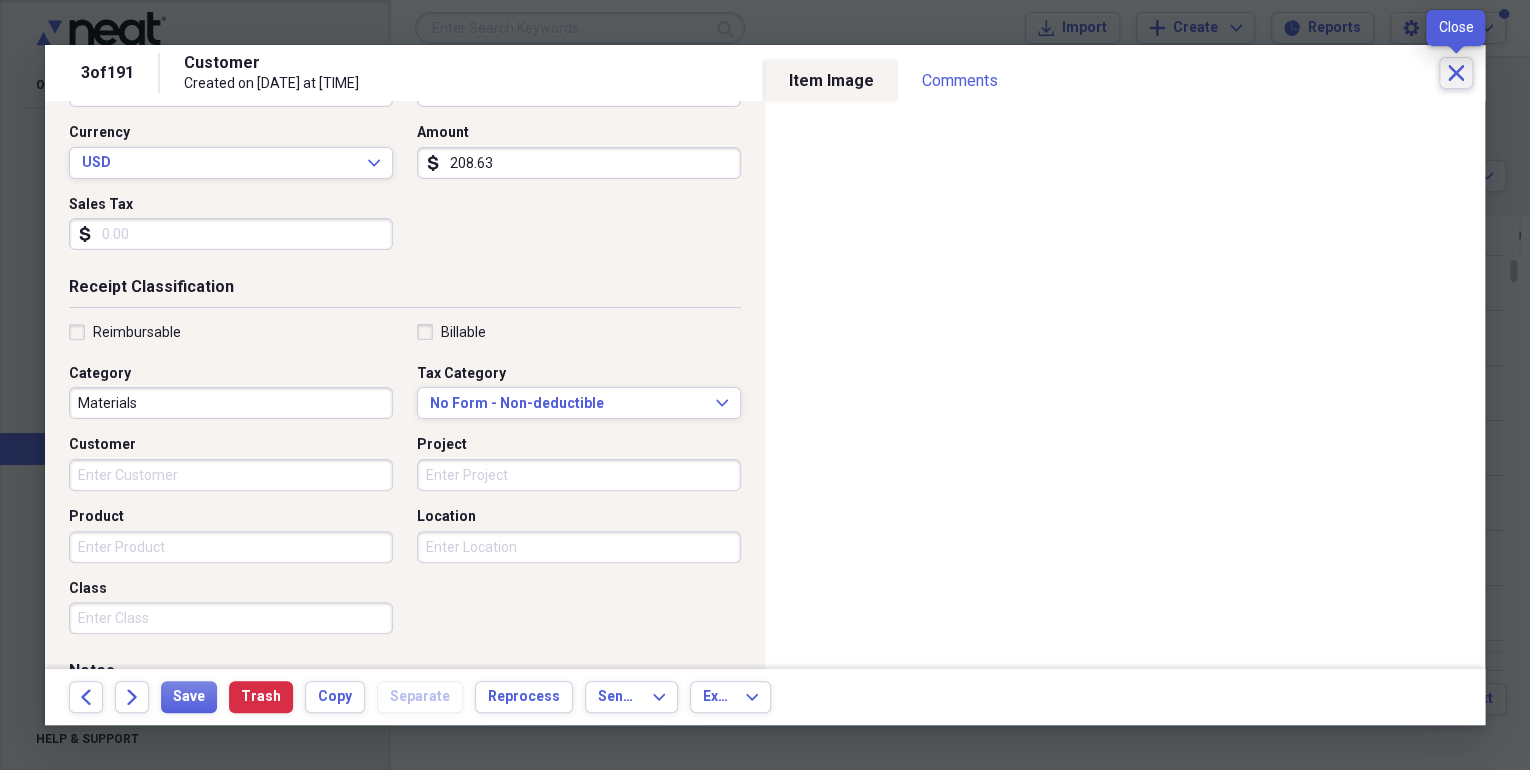 click on "Close" 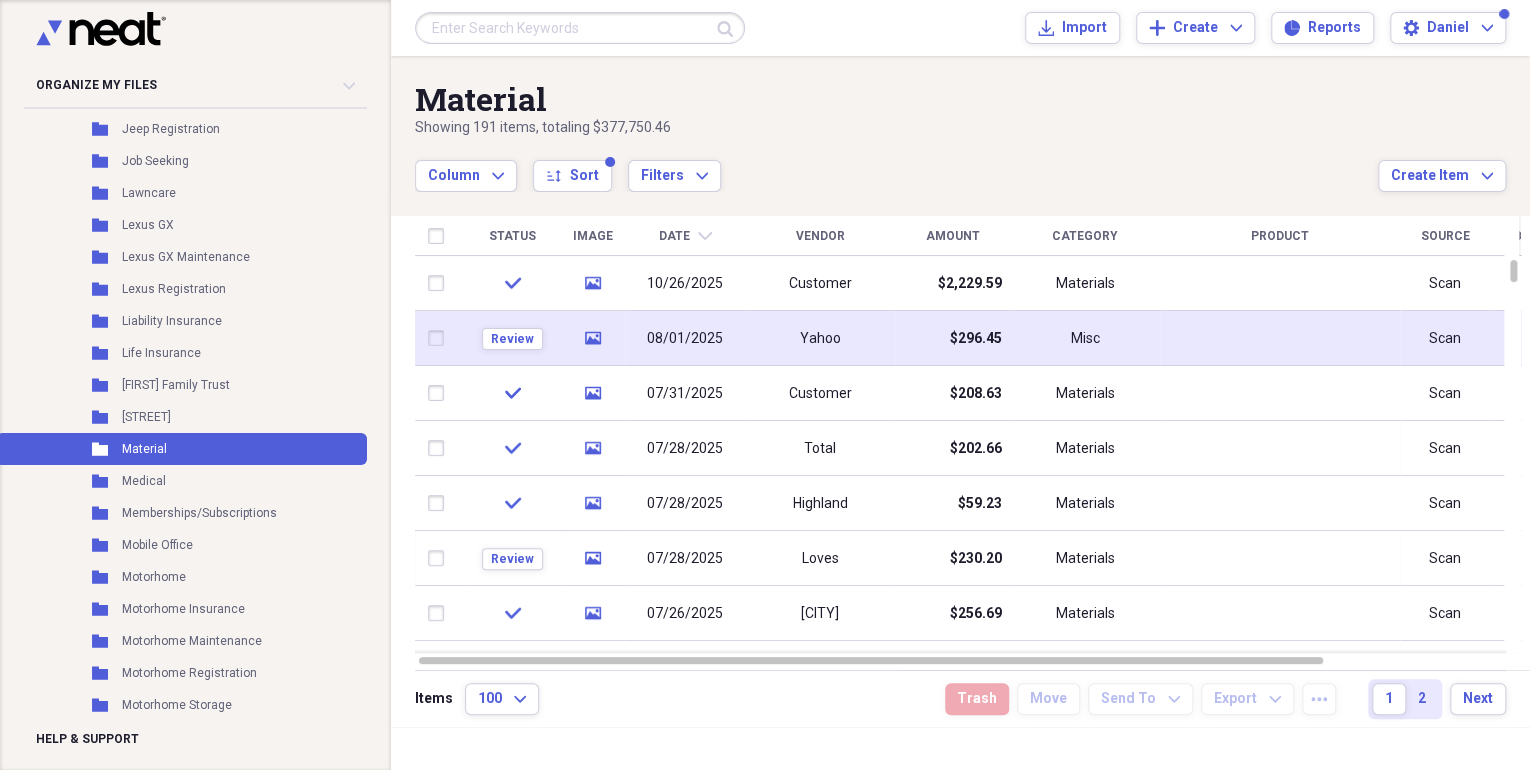 click on "08/01/2025" at bounding box center (685, 339) 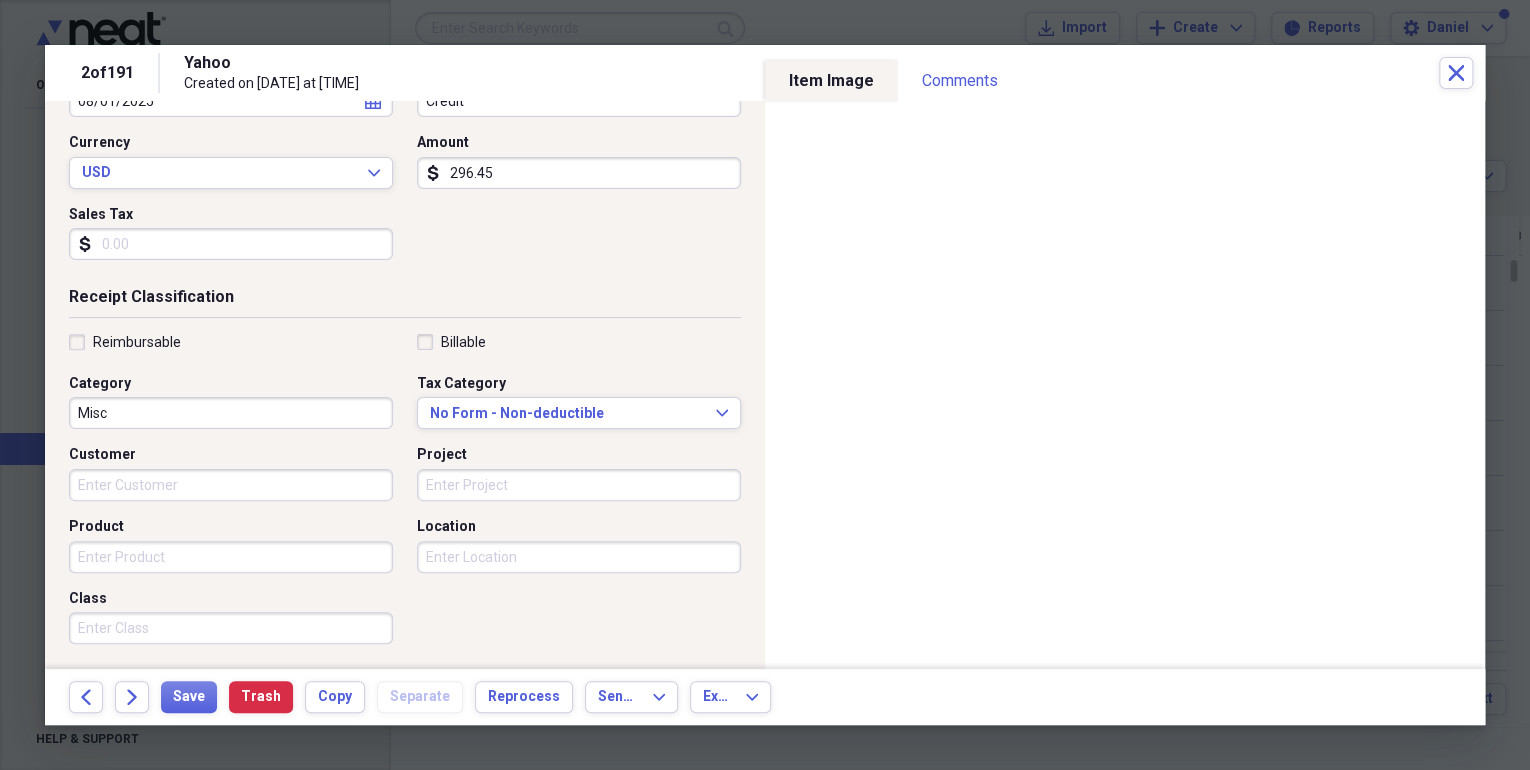 scroll, scrollTop: 266, scrollLeft: 0, axis: vertical 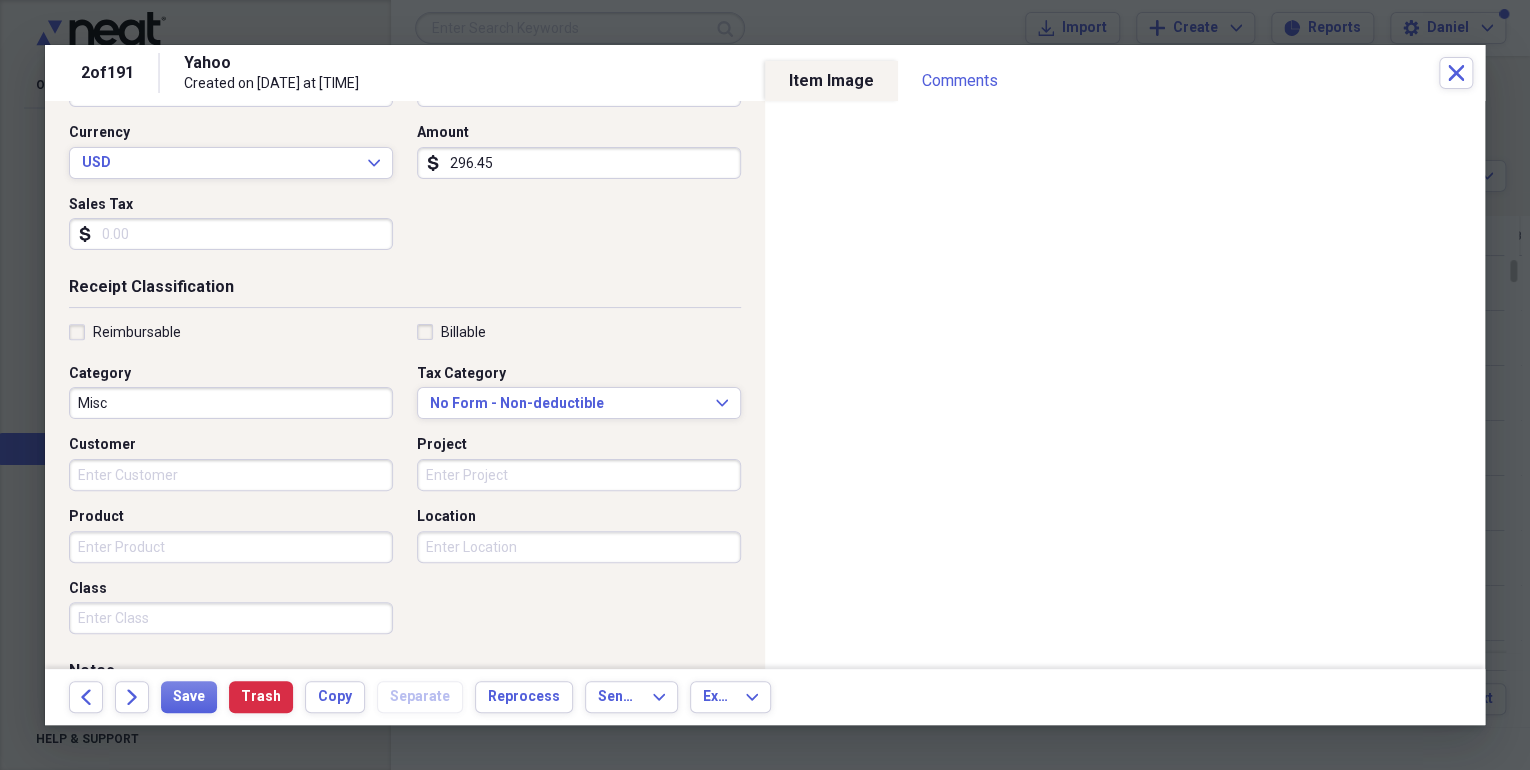click on "Misc" at bounding box center (231, 403) 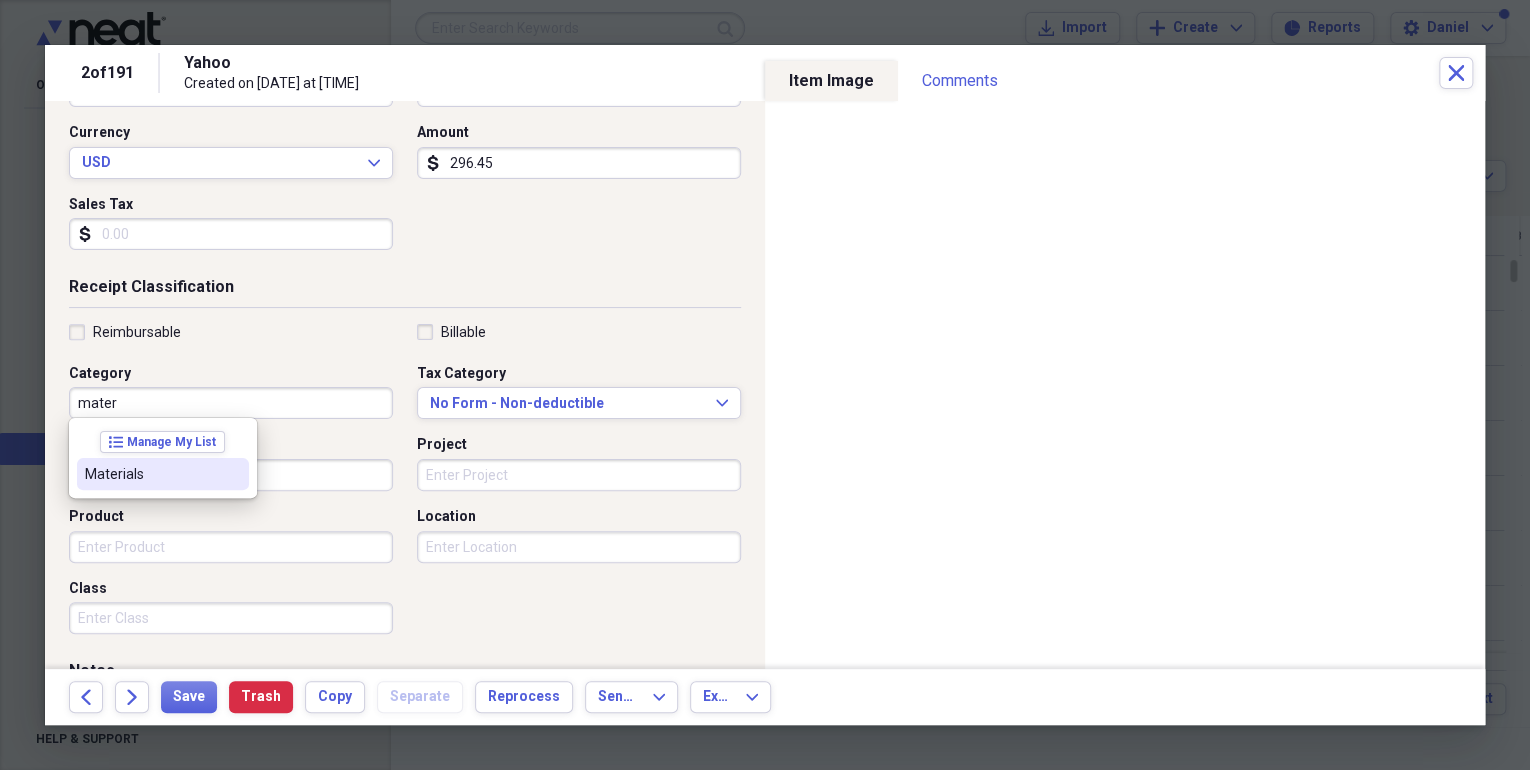 click on "Materials" at bounding box center [151, 474] 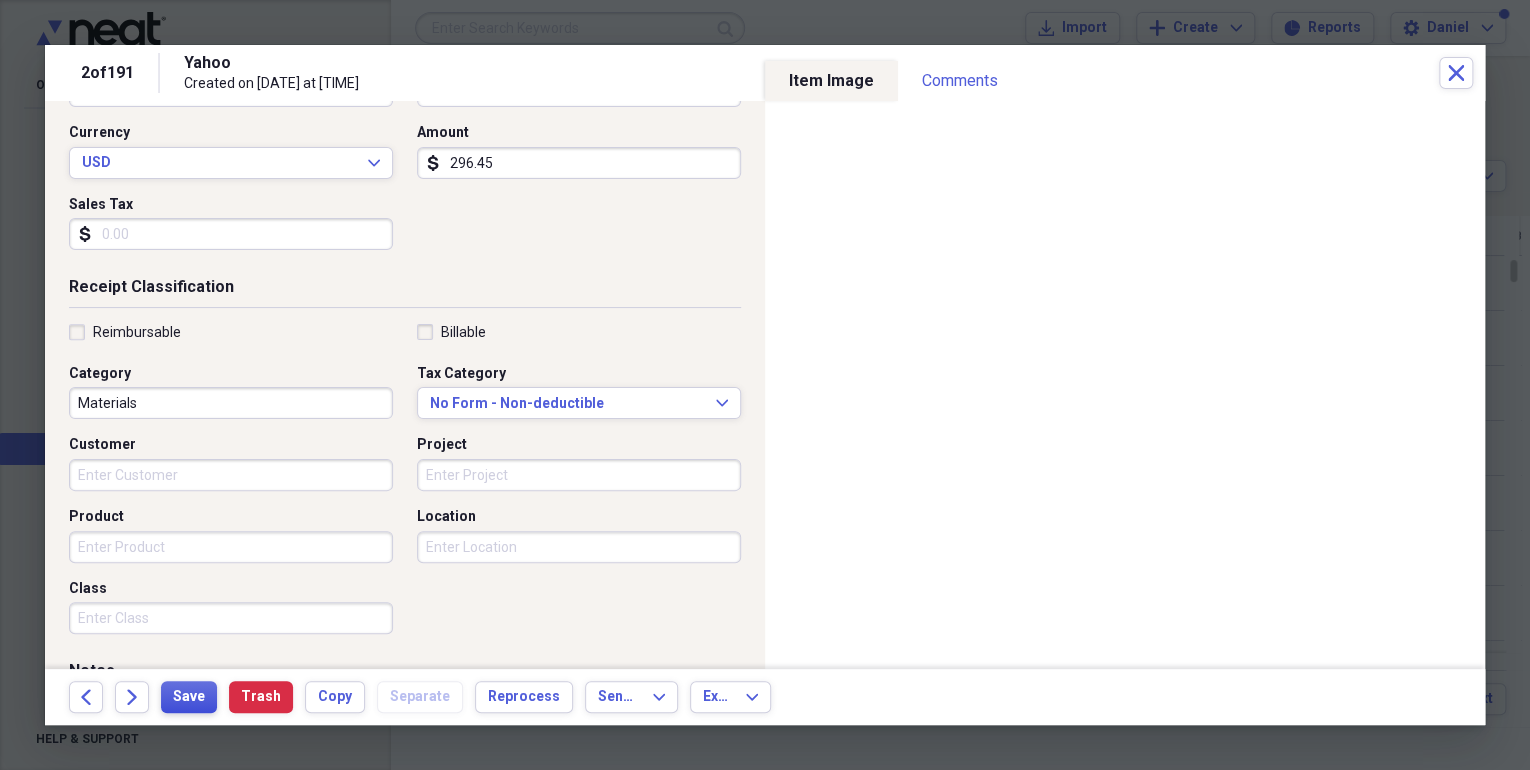 click on "Save" at bounding box center [189, 697] 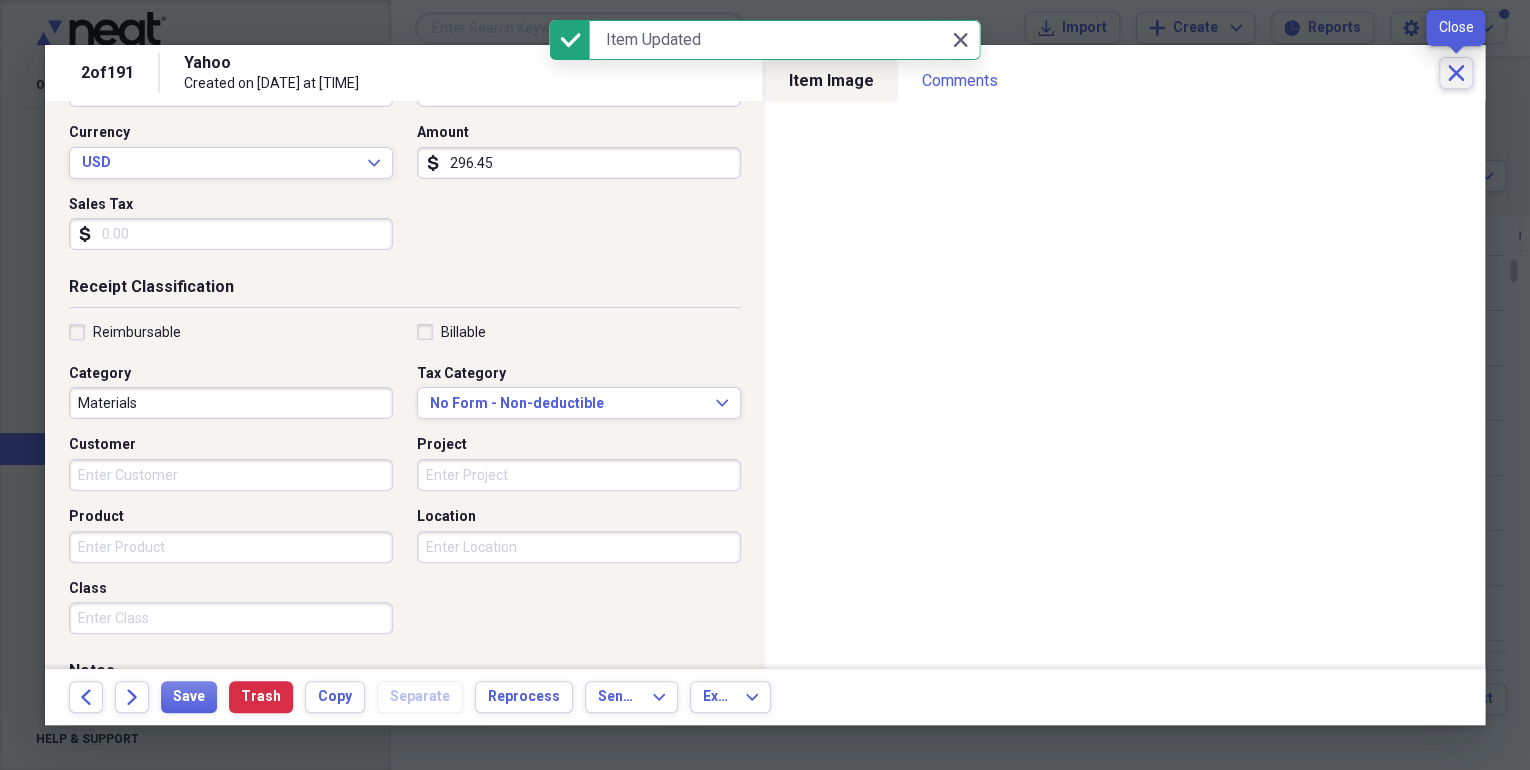 click 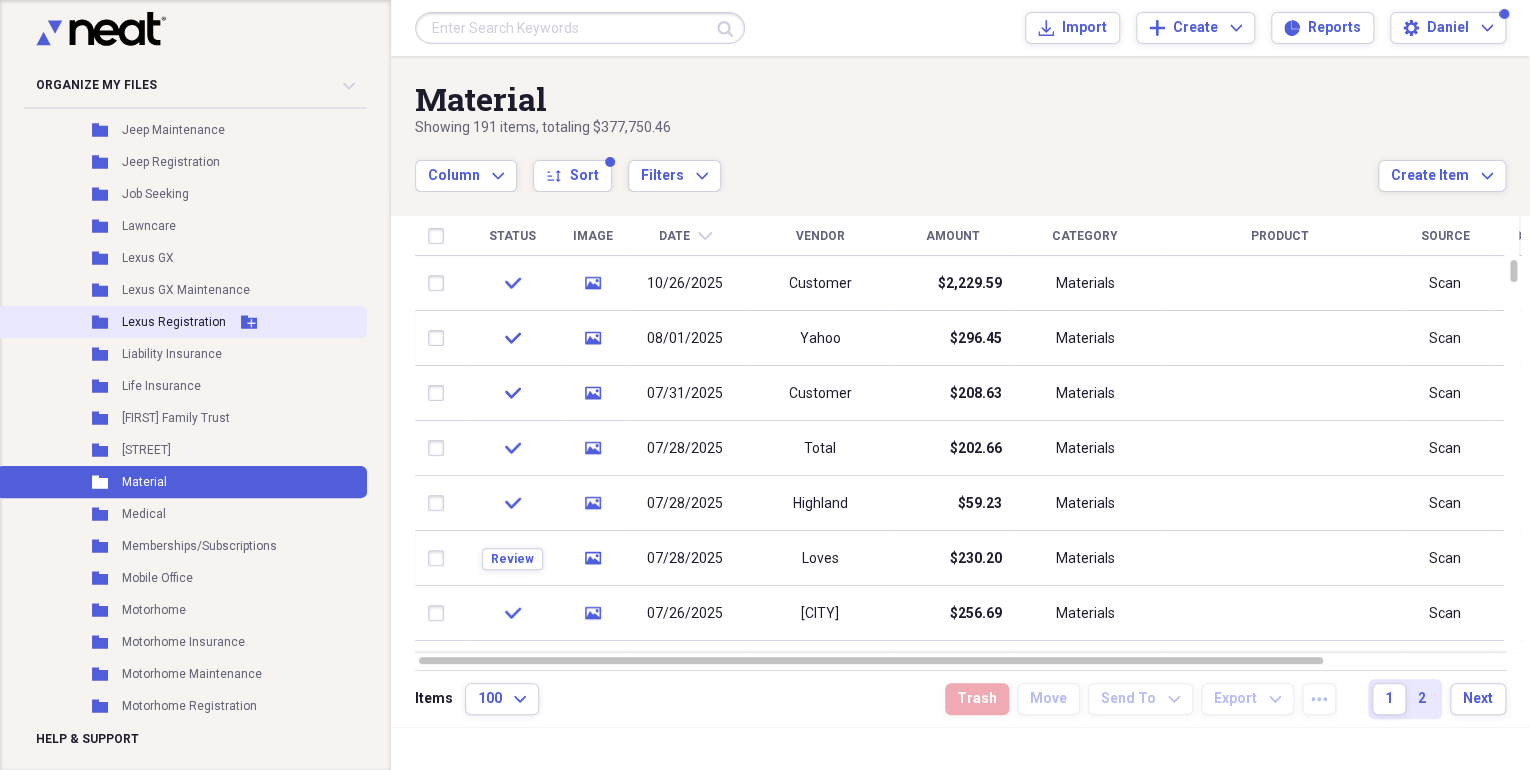 scroll, scrollTop: 1679, scrollLeft: 0, axis: vertical 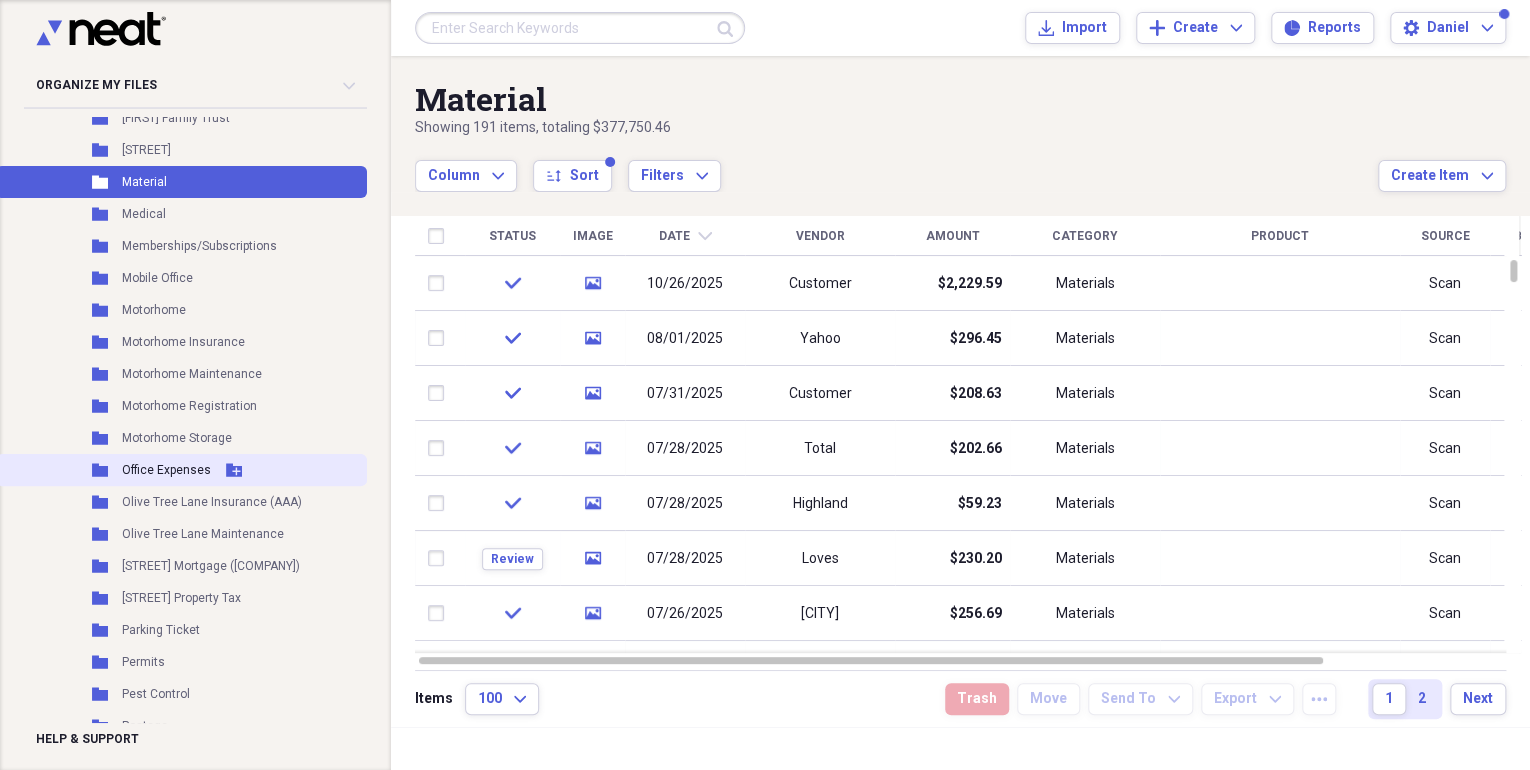 click on "Office Expenses" at bounding box center [166, 470] 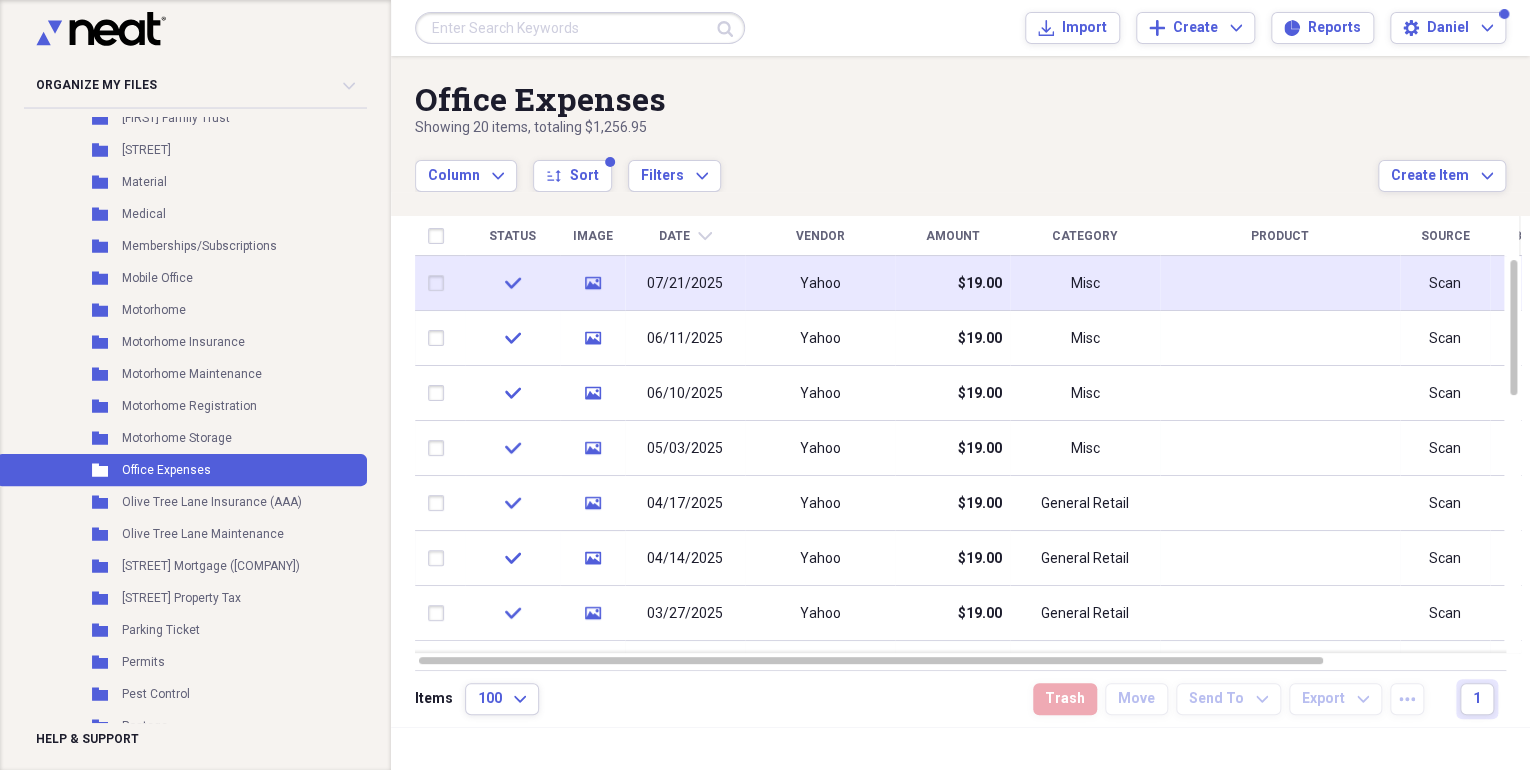 click on "07/21/2025" at bounding box center [685, 284] 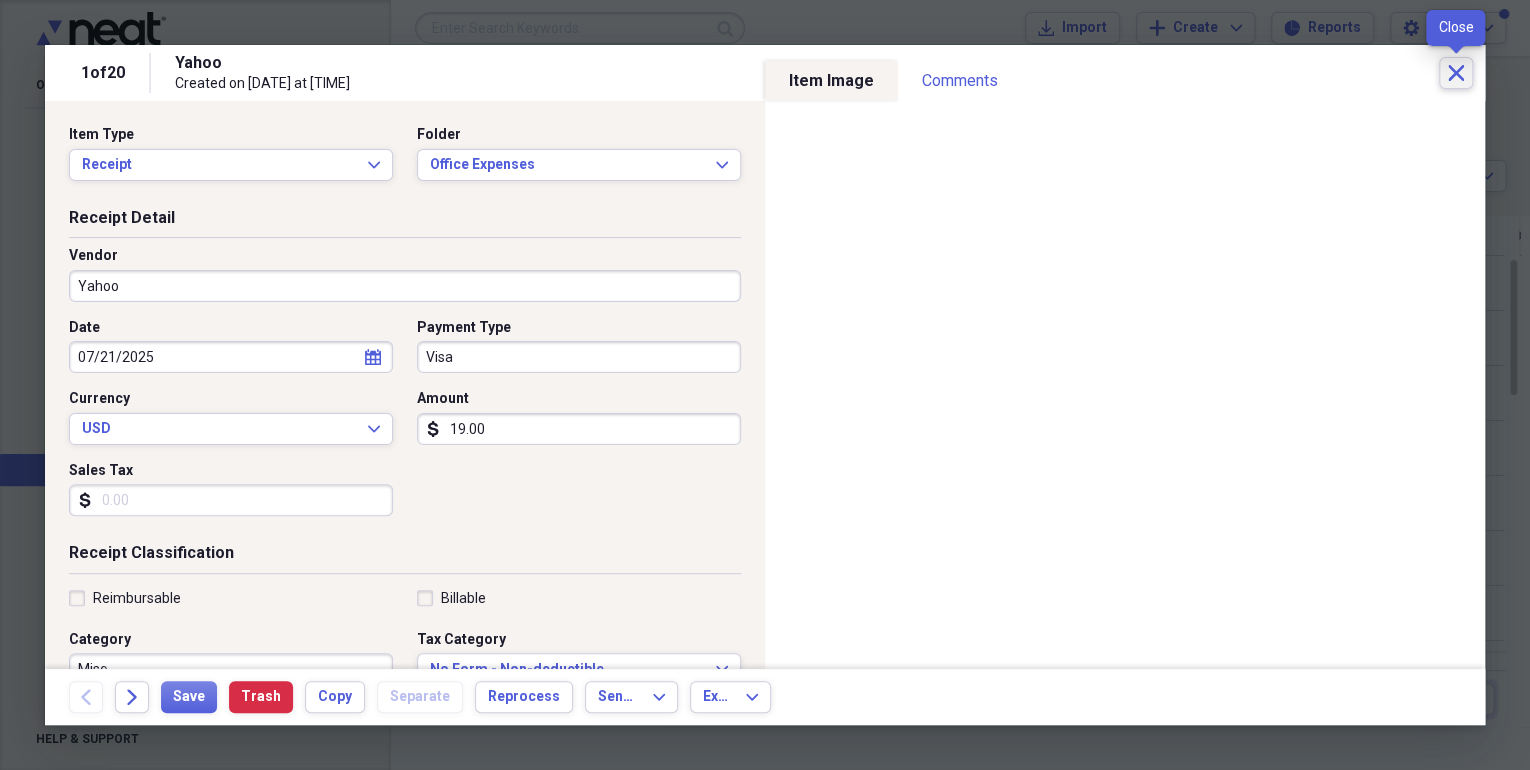 click on "Close" 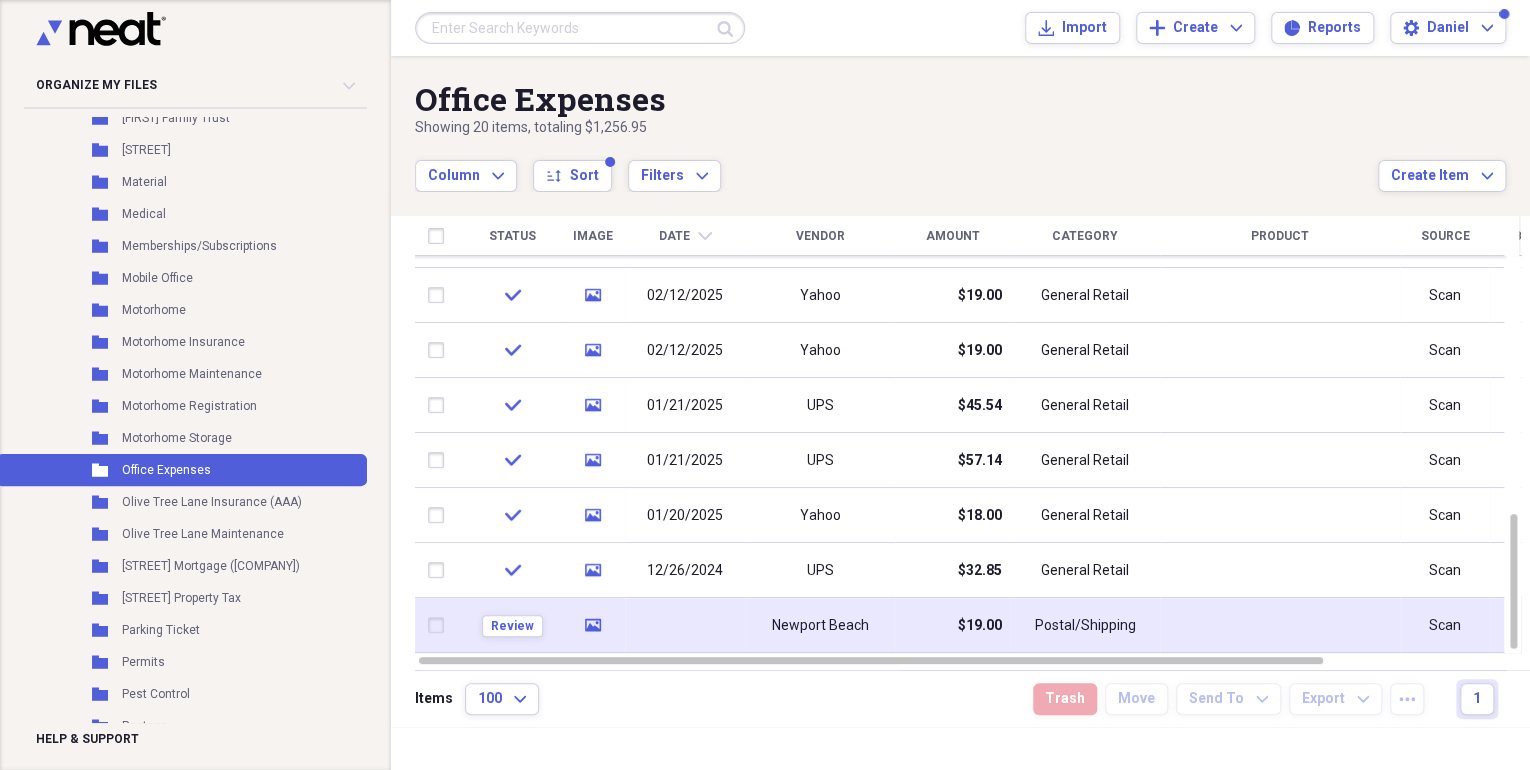 click on "Newport Beach" at bounding box center [820, 626] 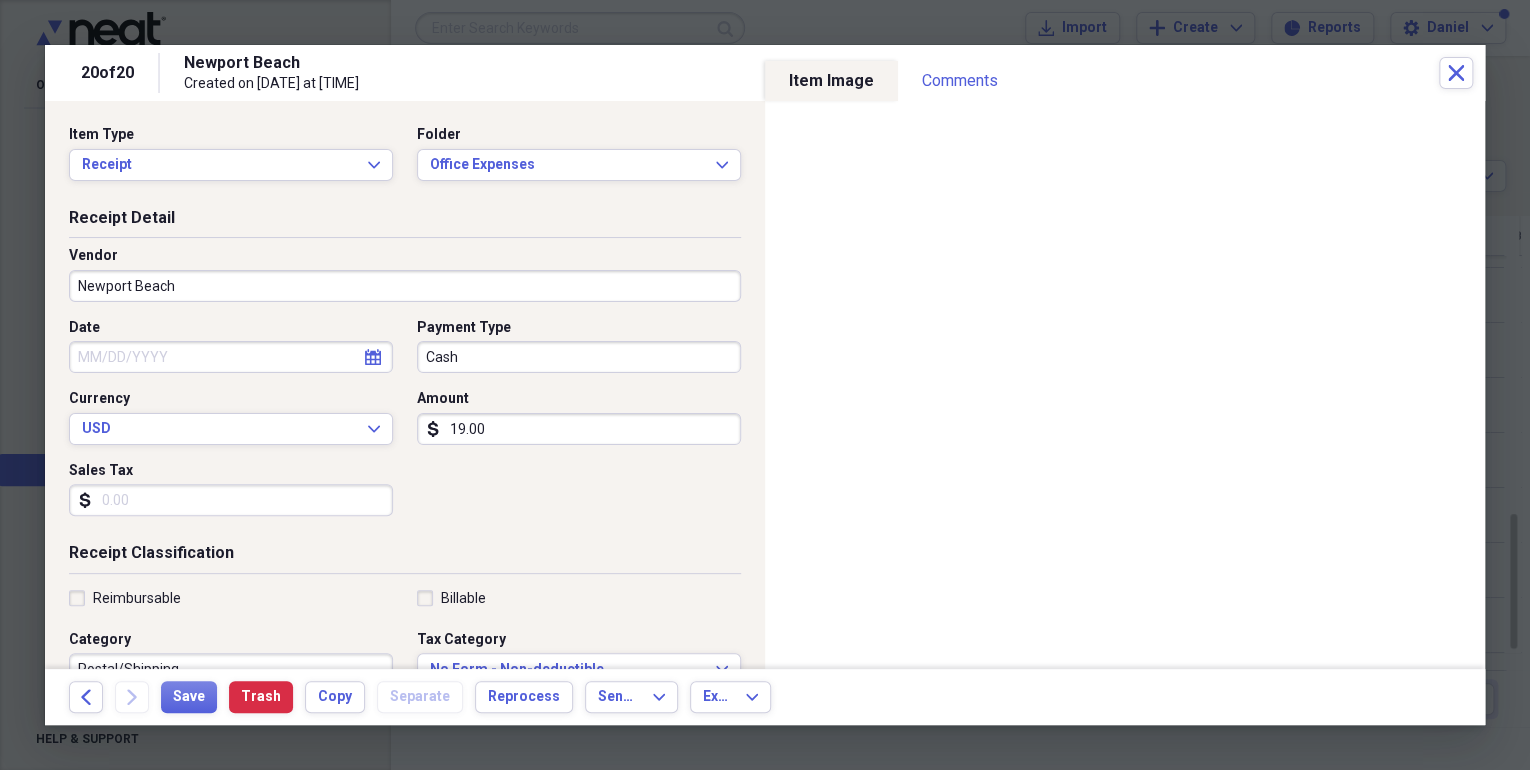 select on "7" 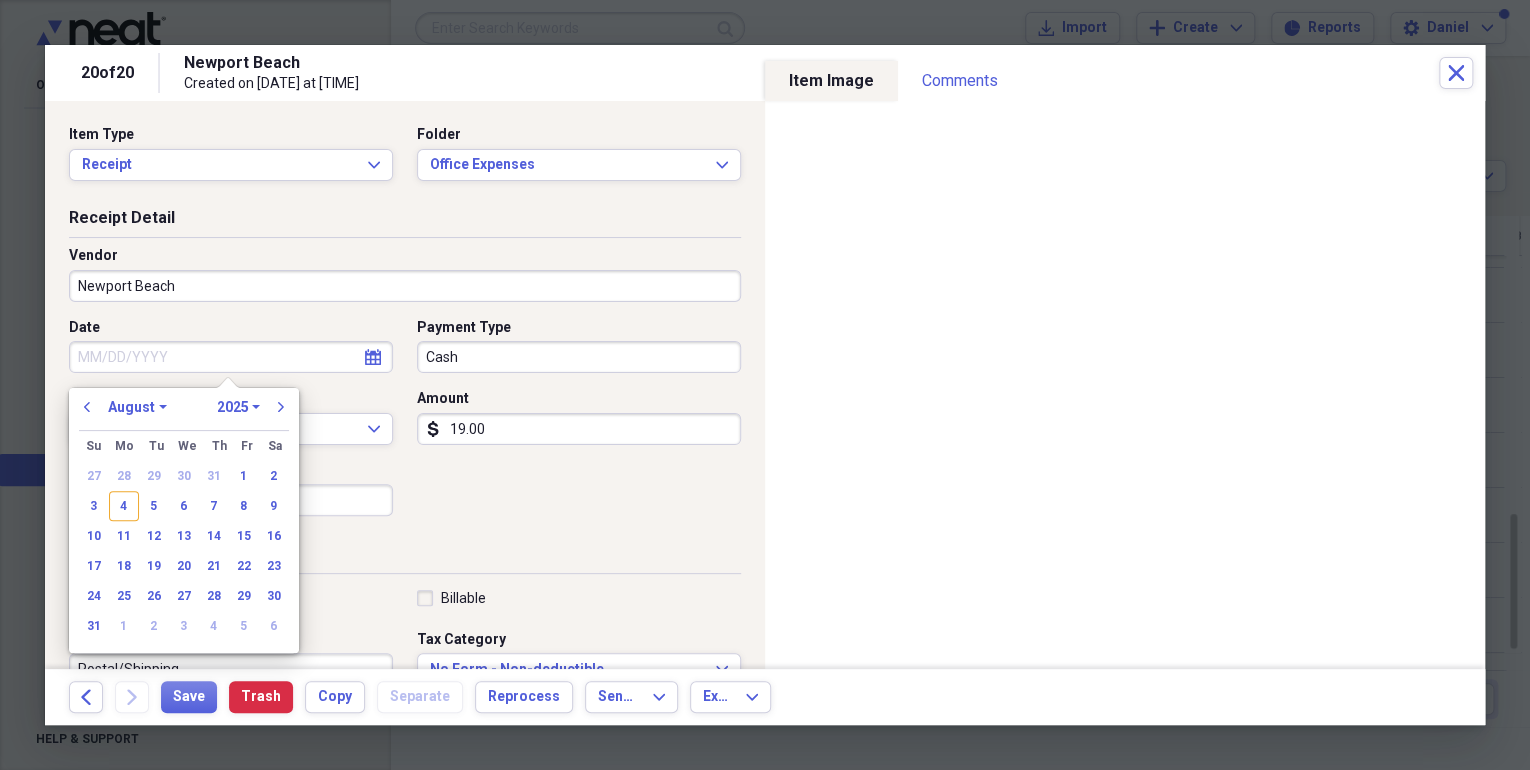 click on "Date" at bounding box center (231, 357) 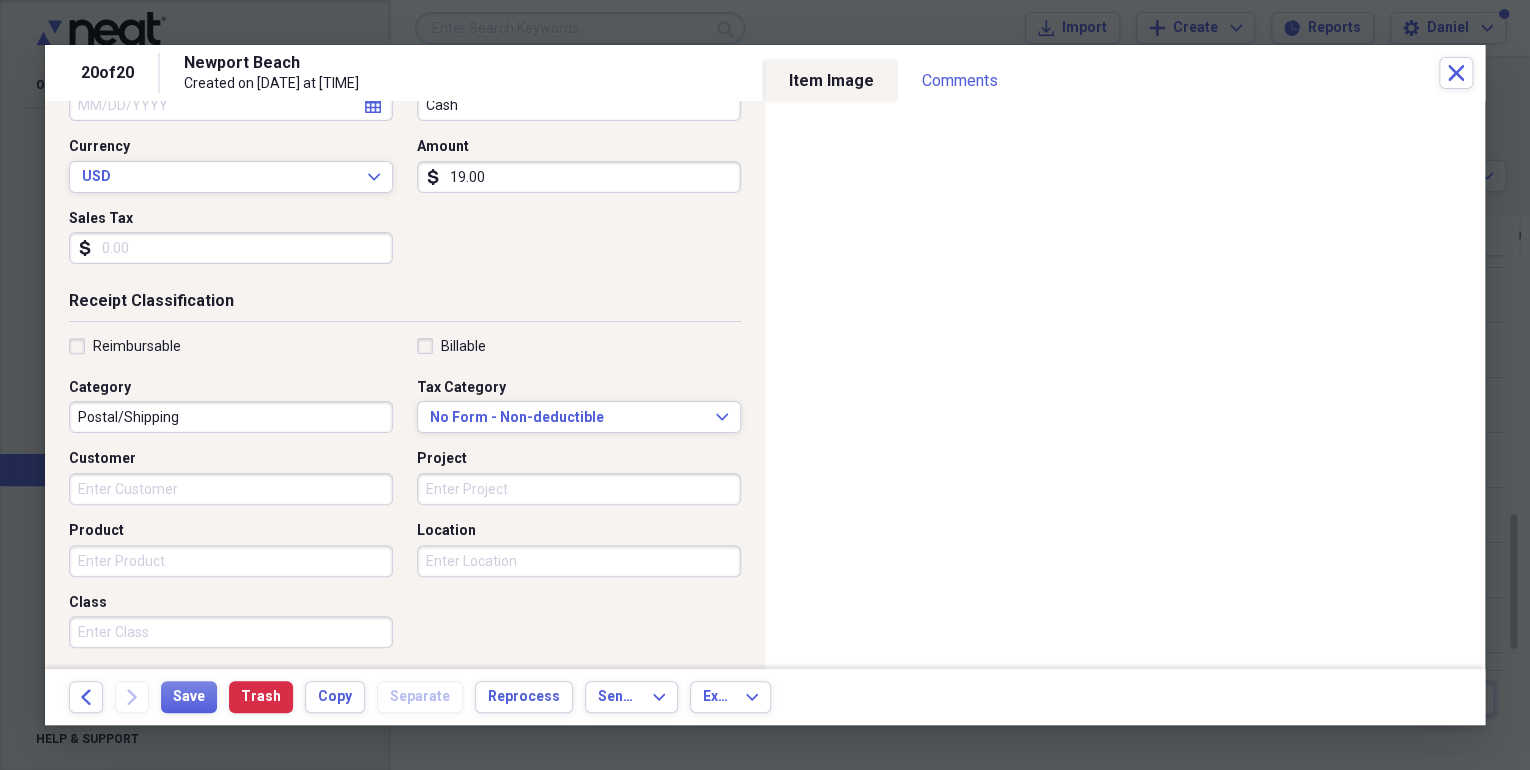 scroll, scrollTop: 266, scrollLeft: 0, axis: vertical 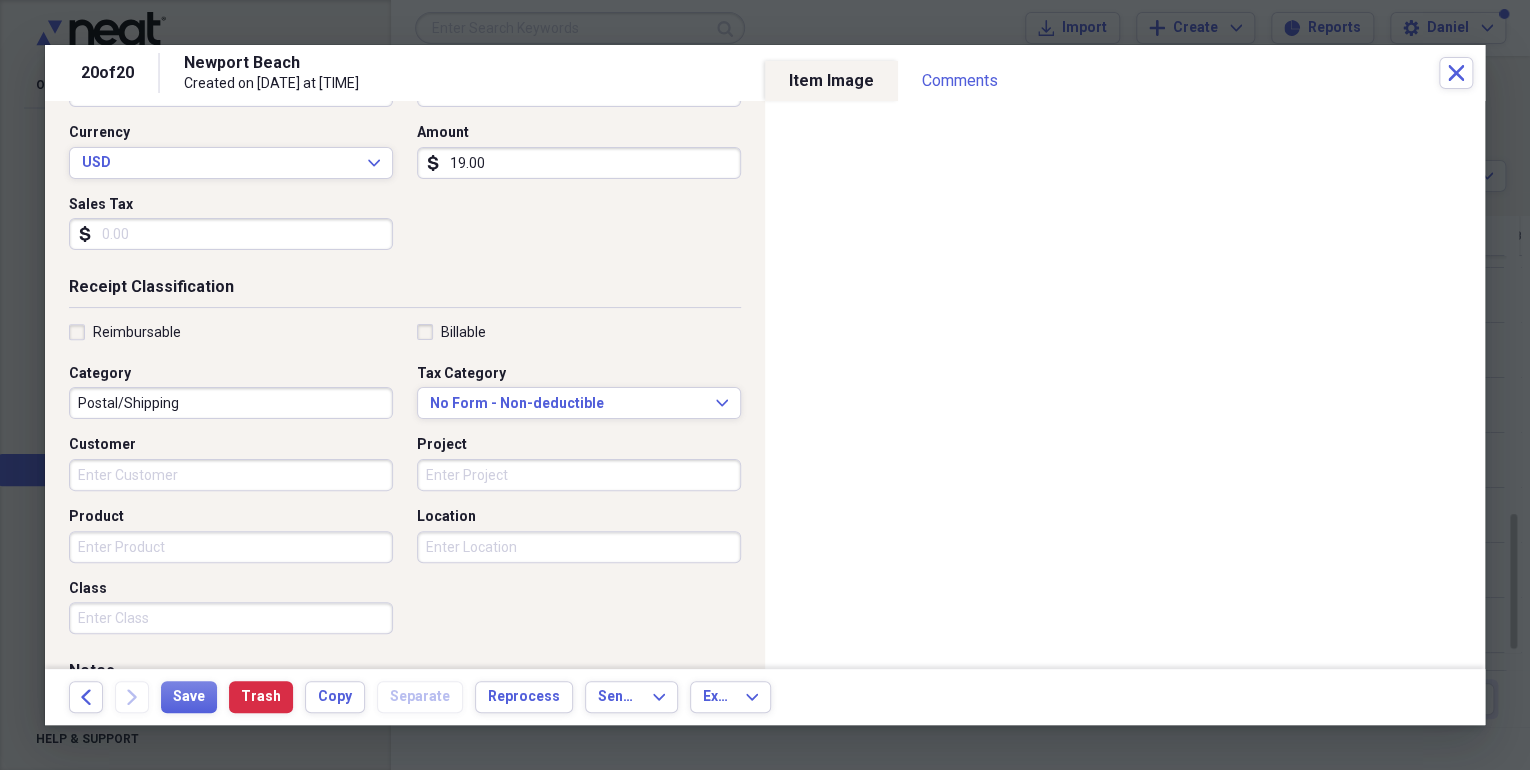 click on "Postal/Shipping" at bounding box center (231, 403) 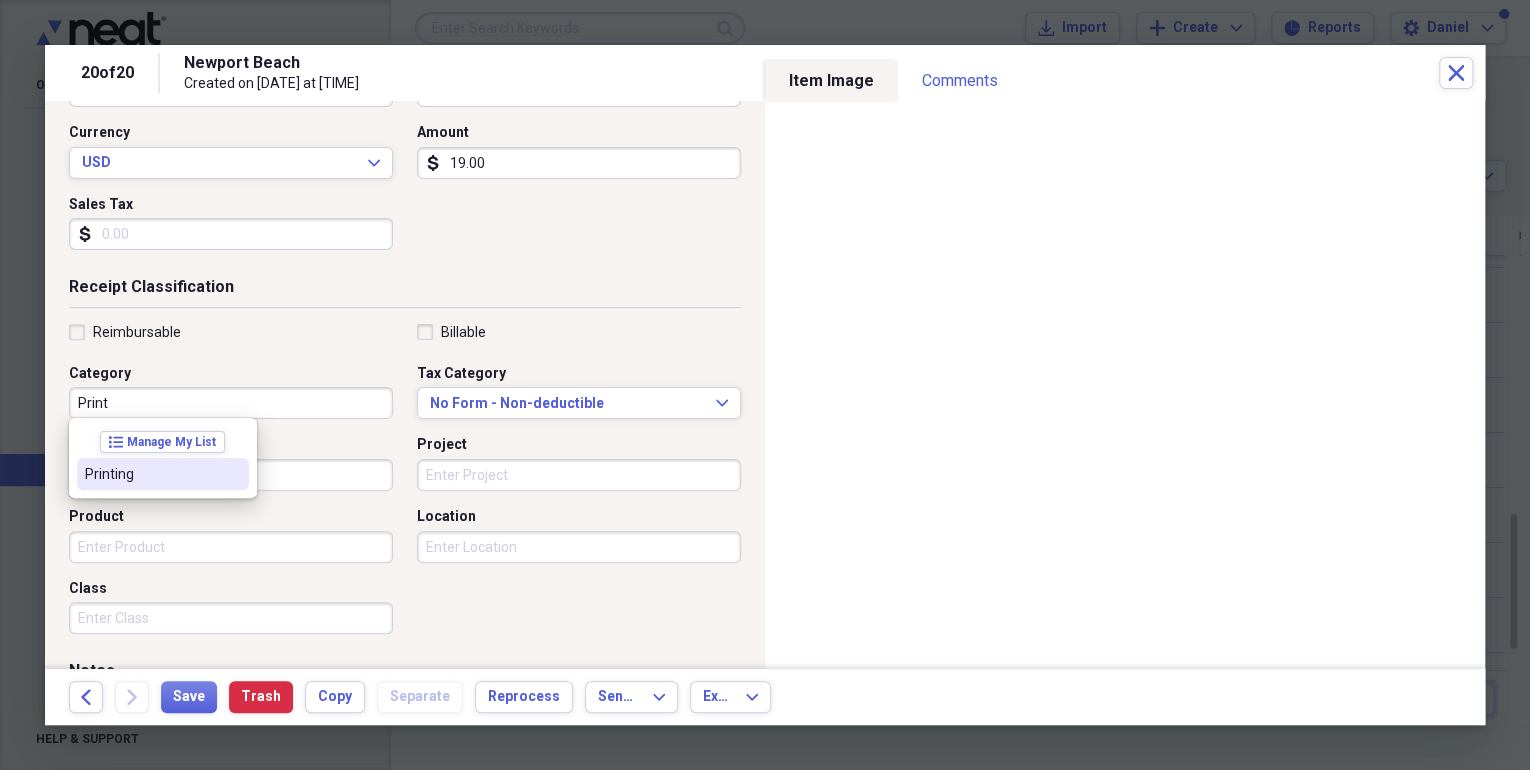 click on "Printing" at bounding box center (151, 474) 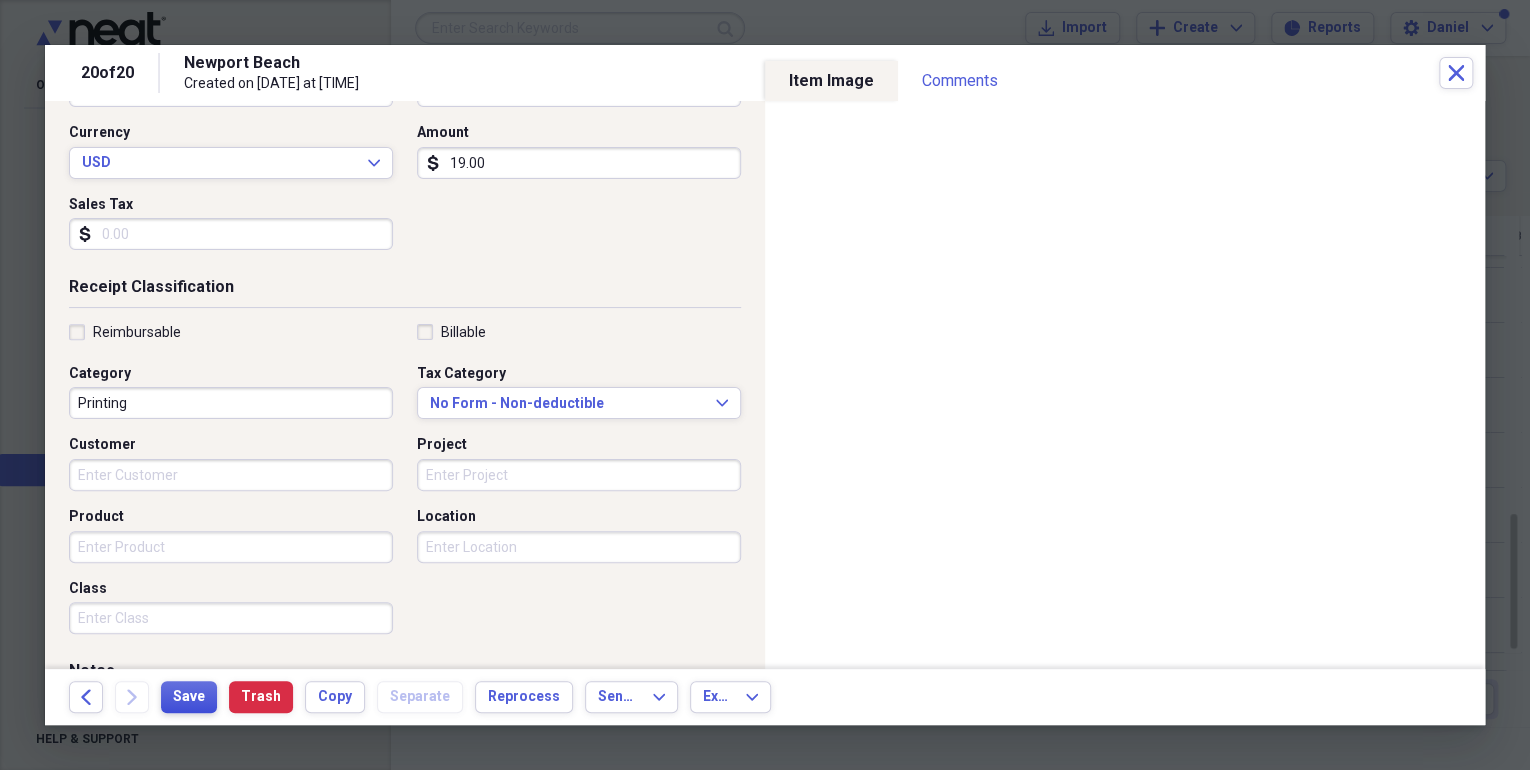 click on "Save" at bounding box center (189, 697) 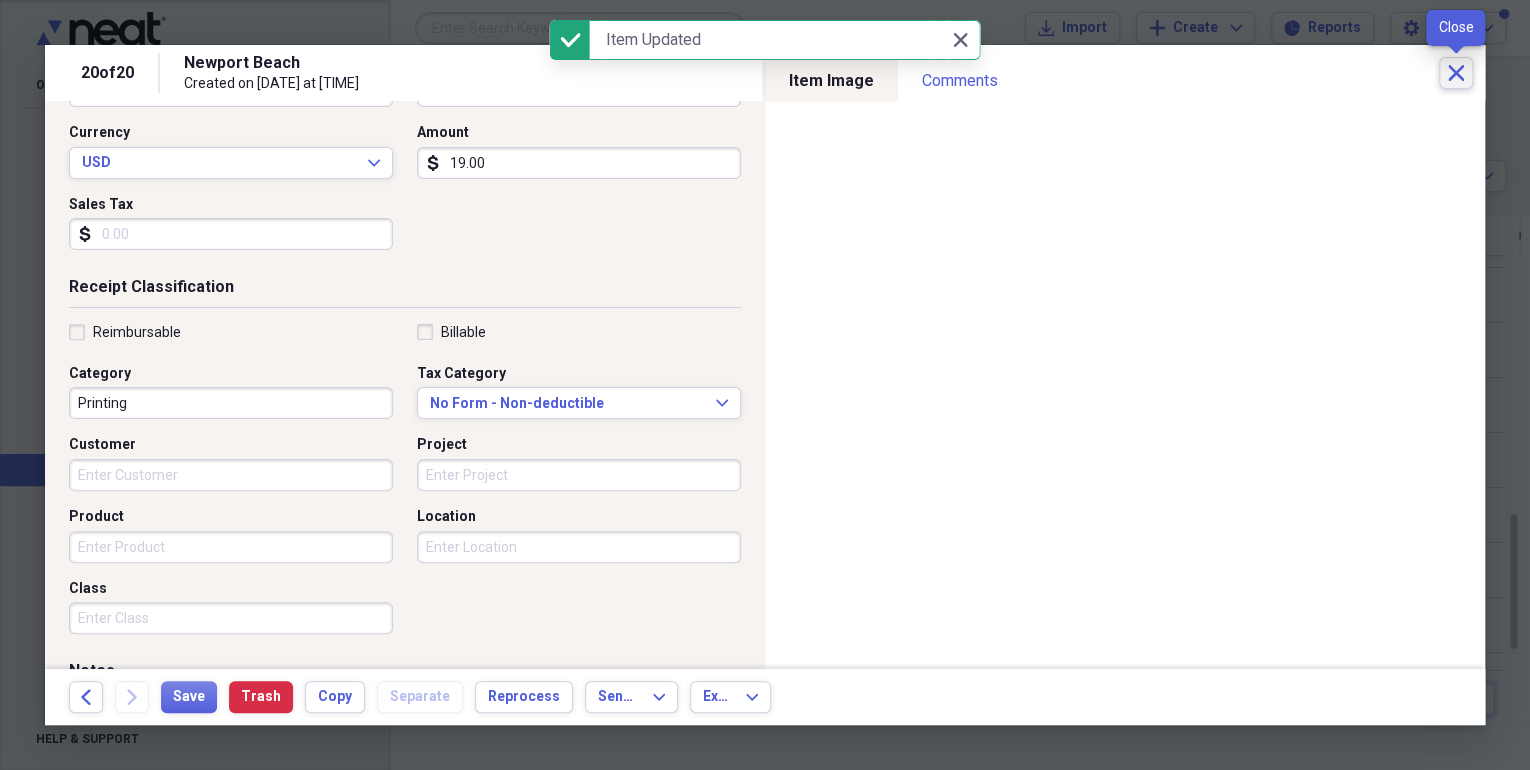 click on "Close" 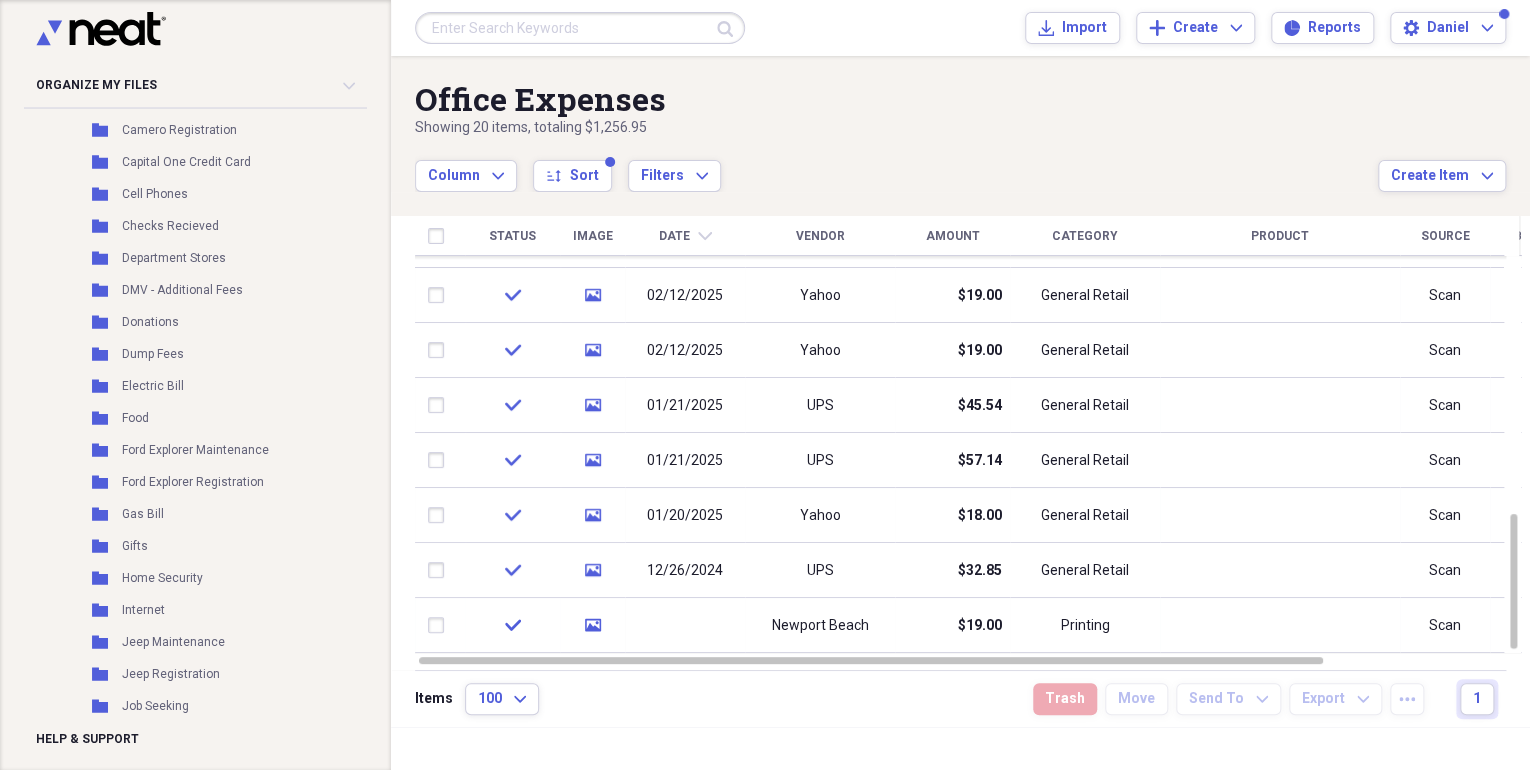 scroll, scrollTop: 612, scrollLeft: 0, axis: vertical 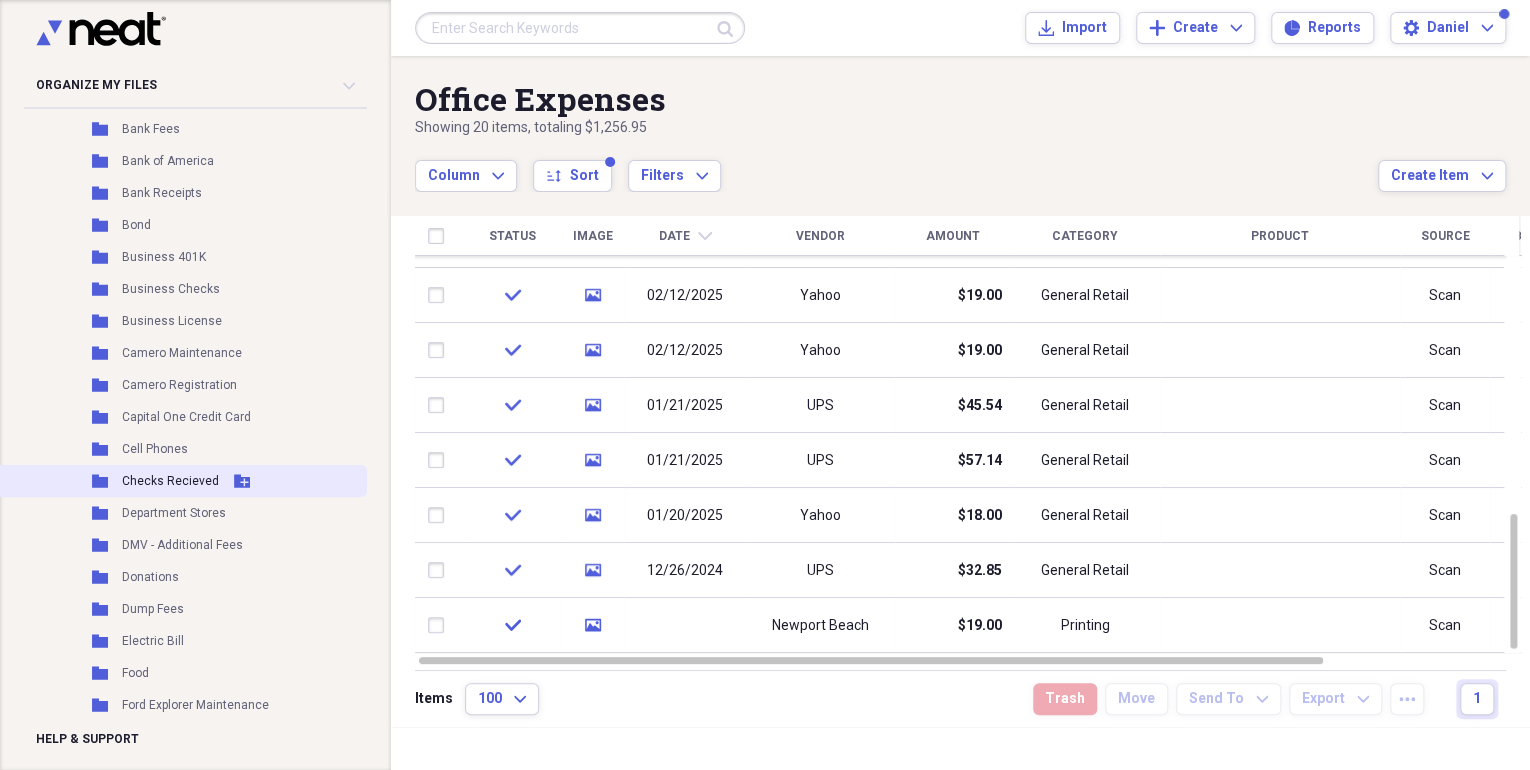 click on "Checks Recieved" at bounding box center (170, 481) 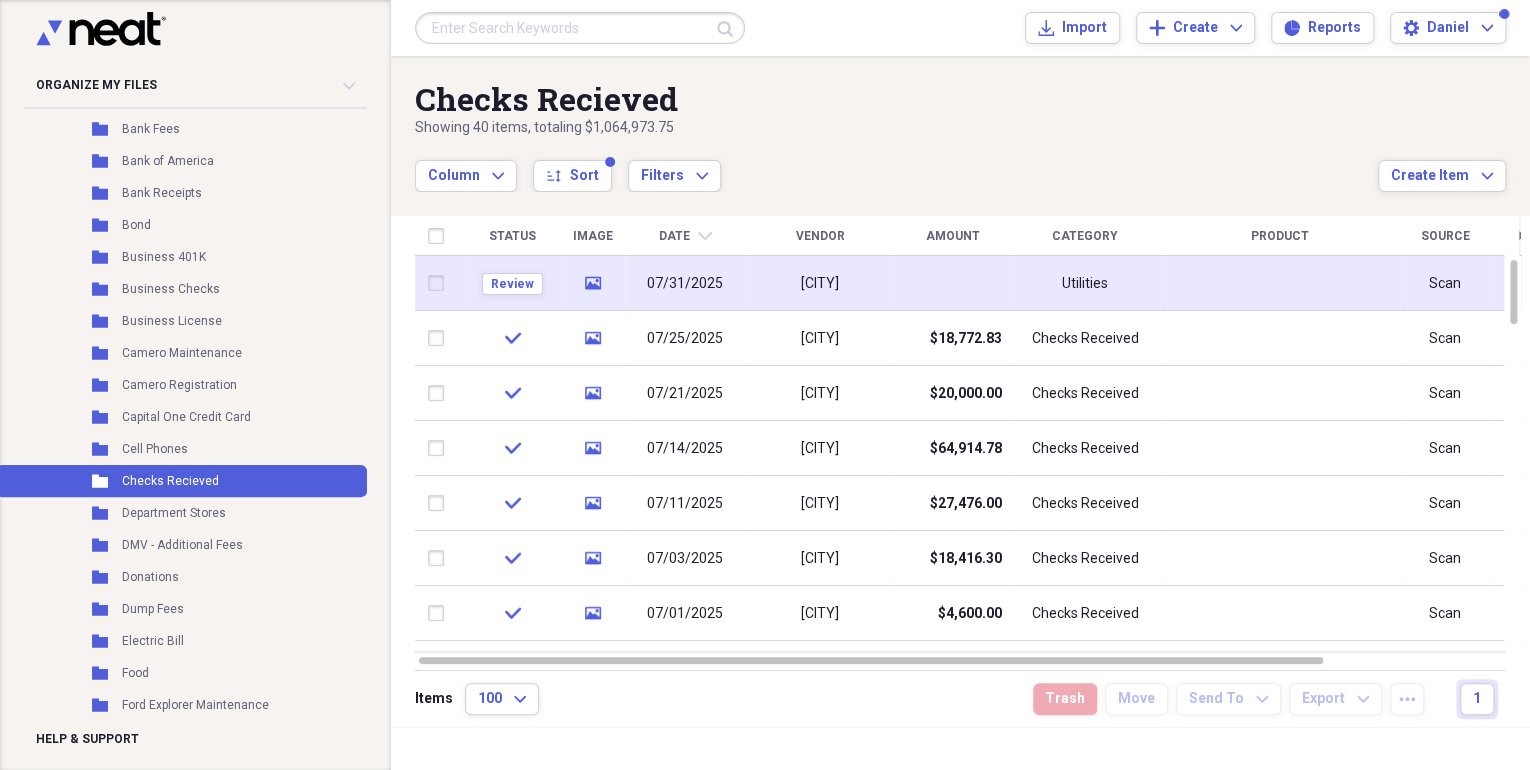 click on "[CITY]" at bounding box center [820, 284] 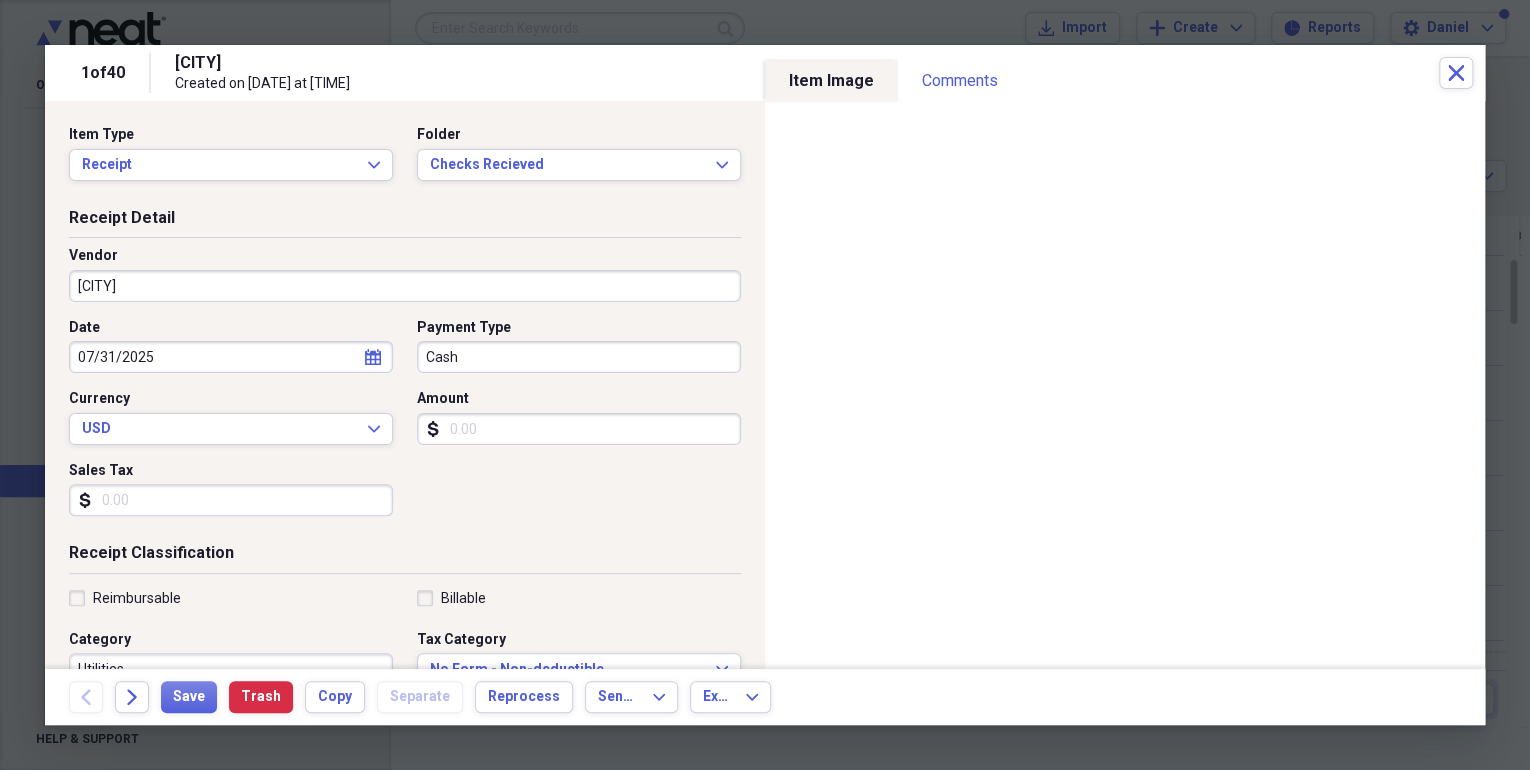 click on "Amount" at bounding box center [579, 429] 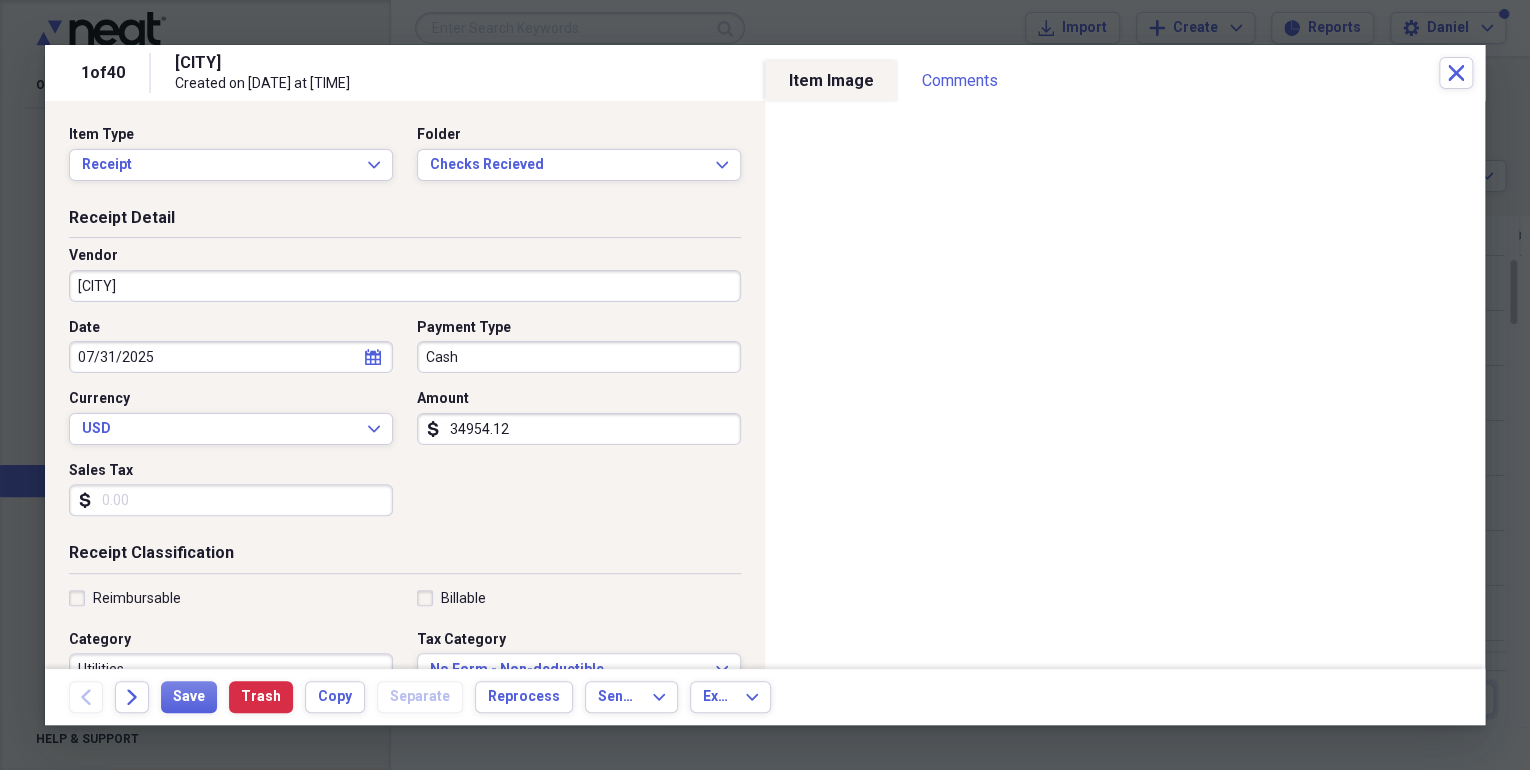 type on "34954.12" 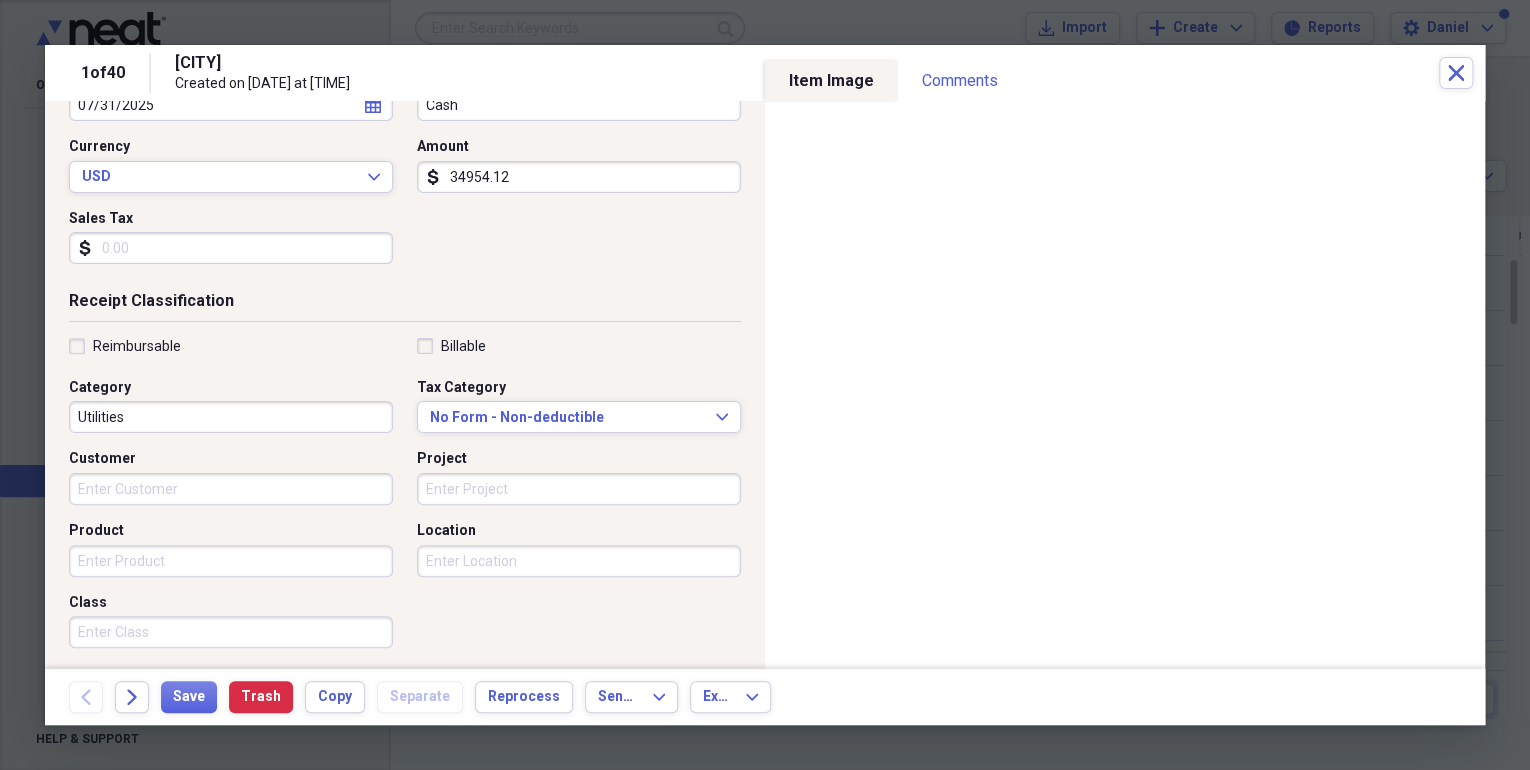 scroll, scrollTop: 266, scrollLeft: 0, axis: vertical 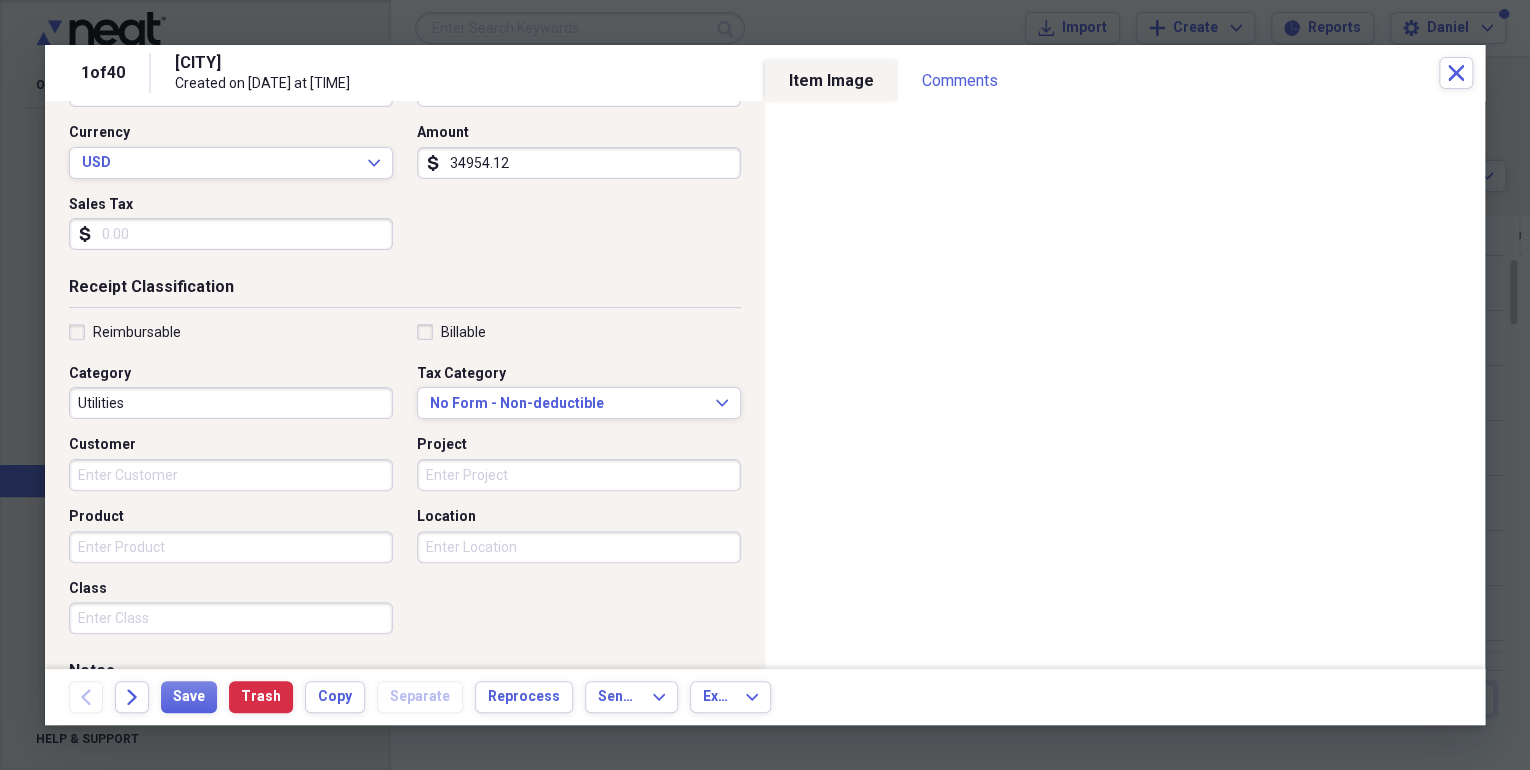 drag, startPoint x: 161, startPoint y: 380, endPoint x: 156, endPoint y: 390, distance: 11.18034 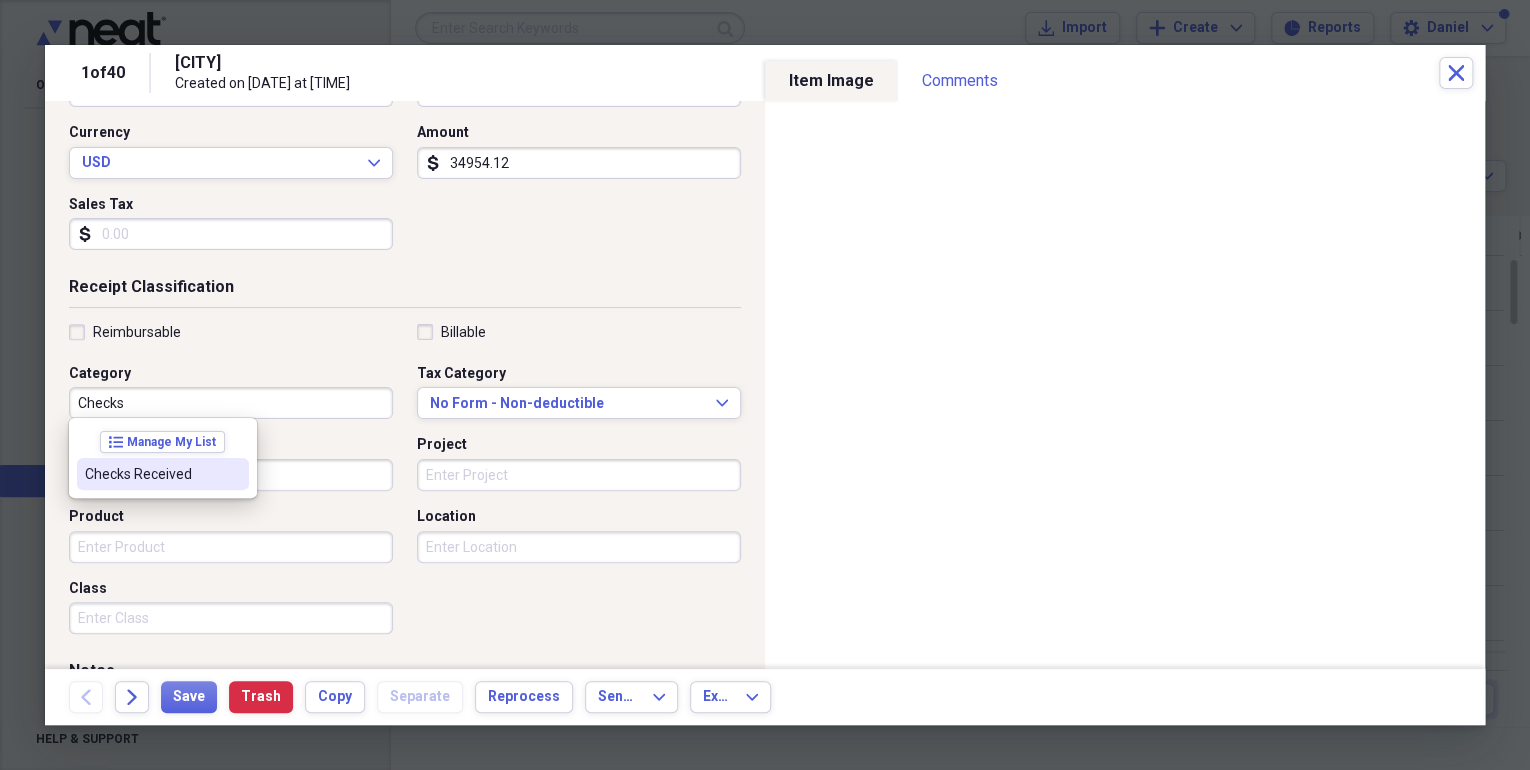 click on "Checks Received" at bounding box center [163, 474] 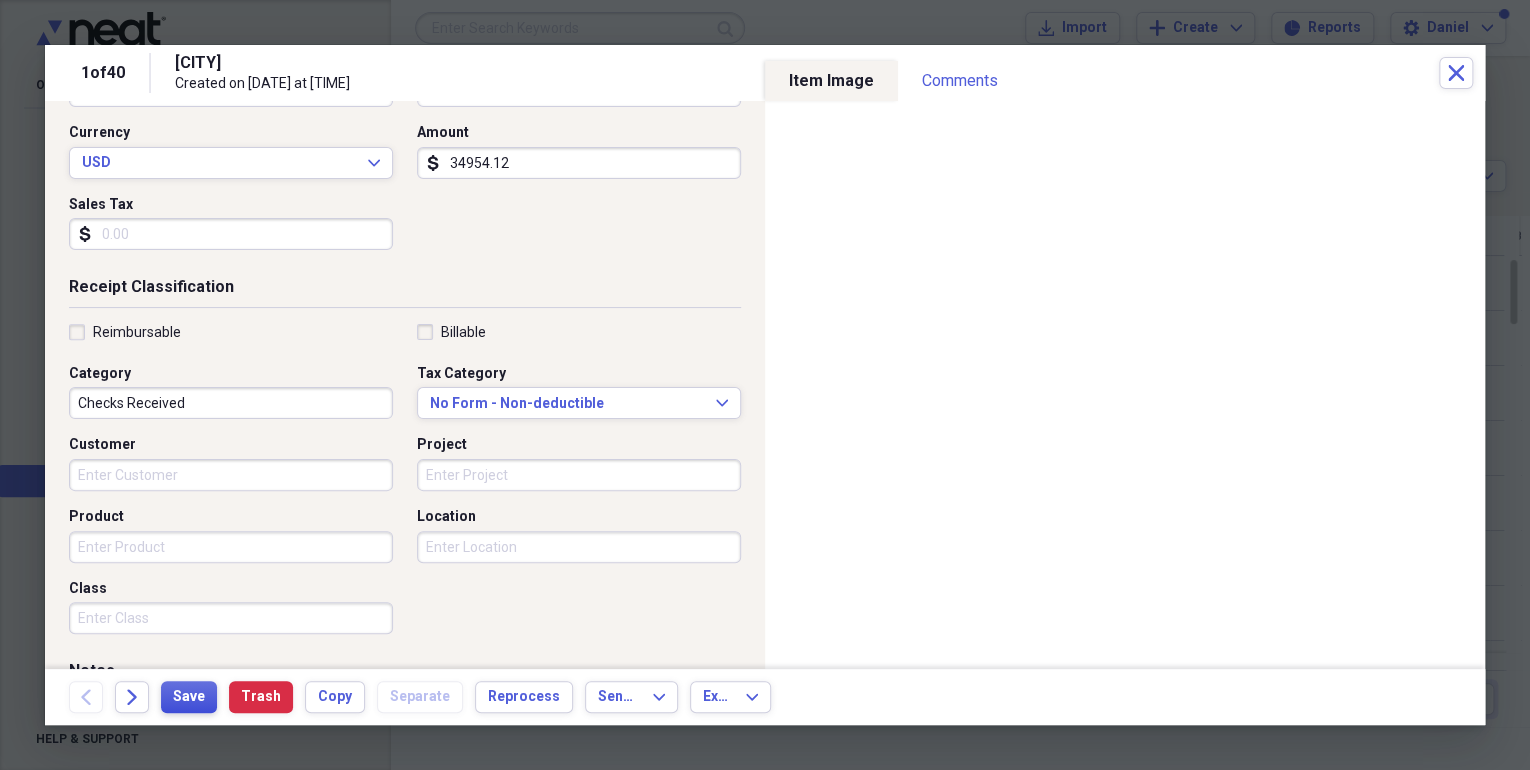 click on "Save" at bounding box center [189, 697] 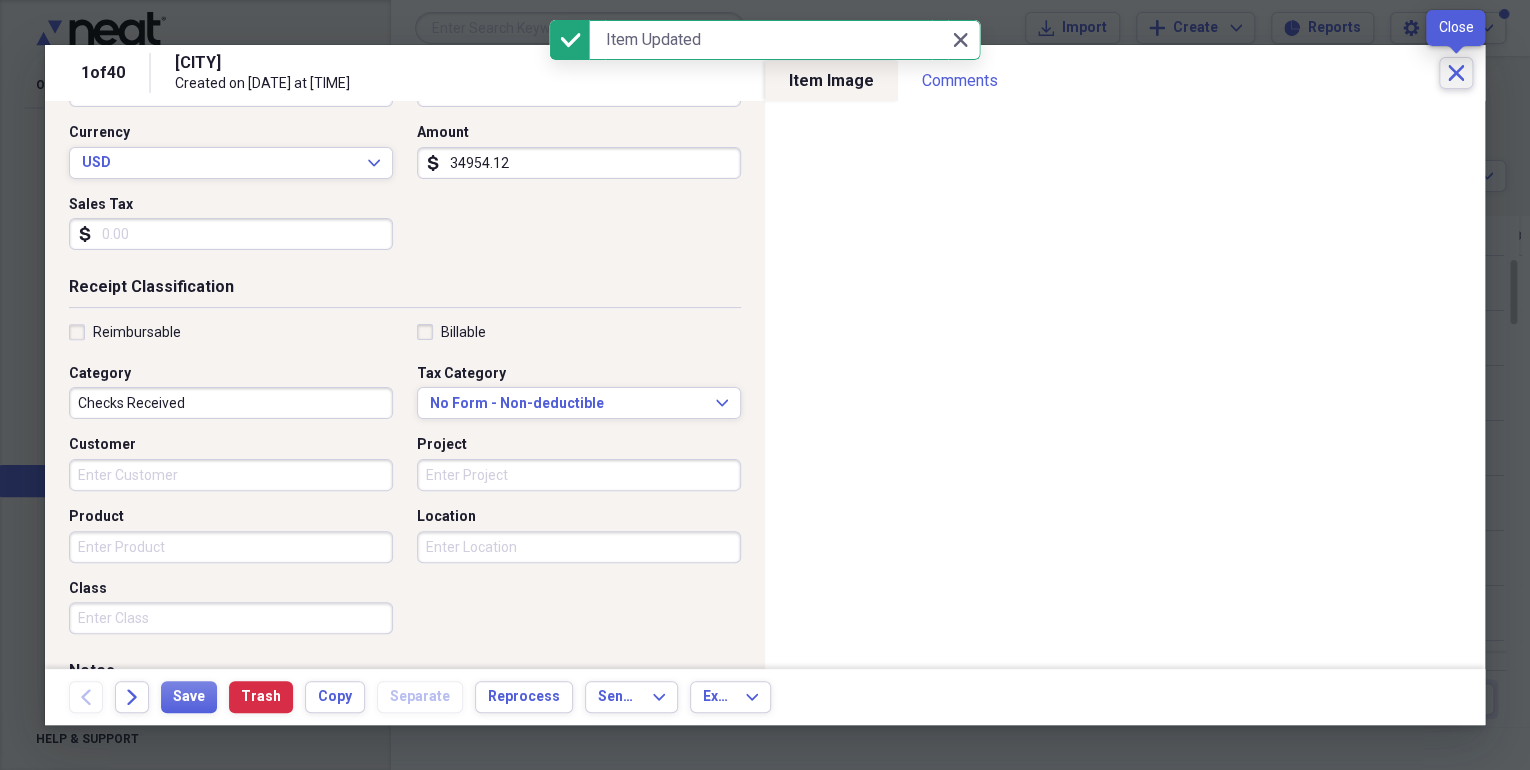 click on "Close" 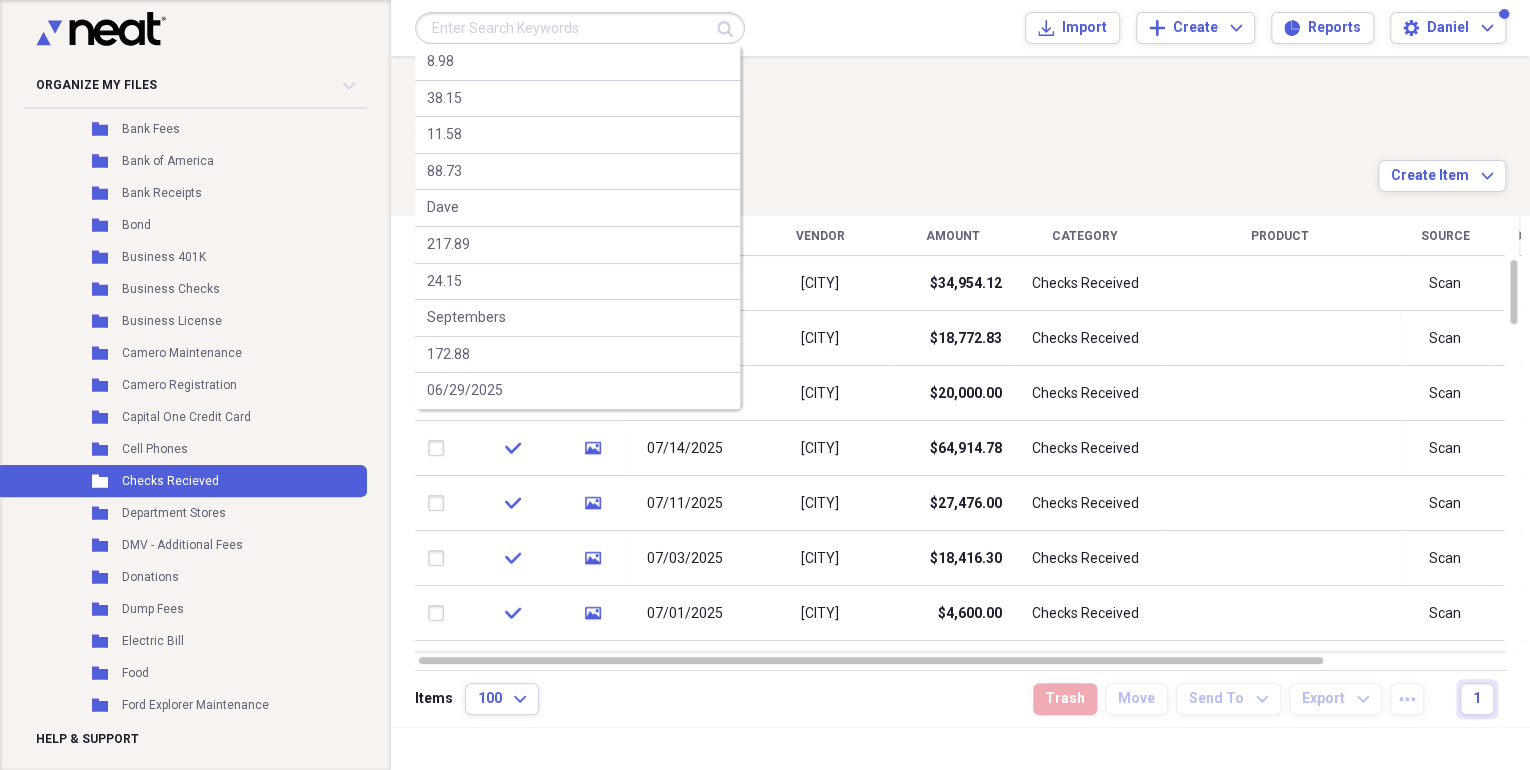 drag, startPoint x: 491, startPoint y: 32, endPoint x: 477, endPoint y: 36, distance: 14.56022 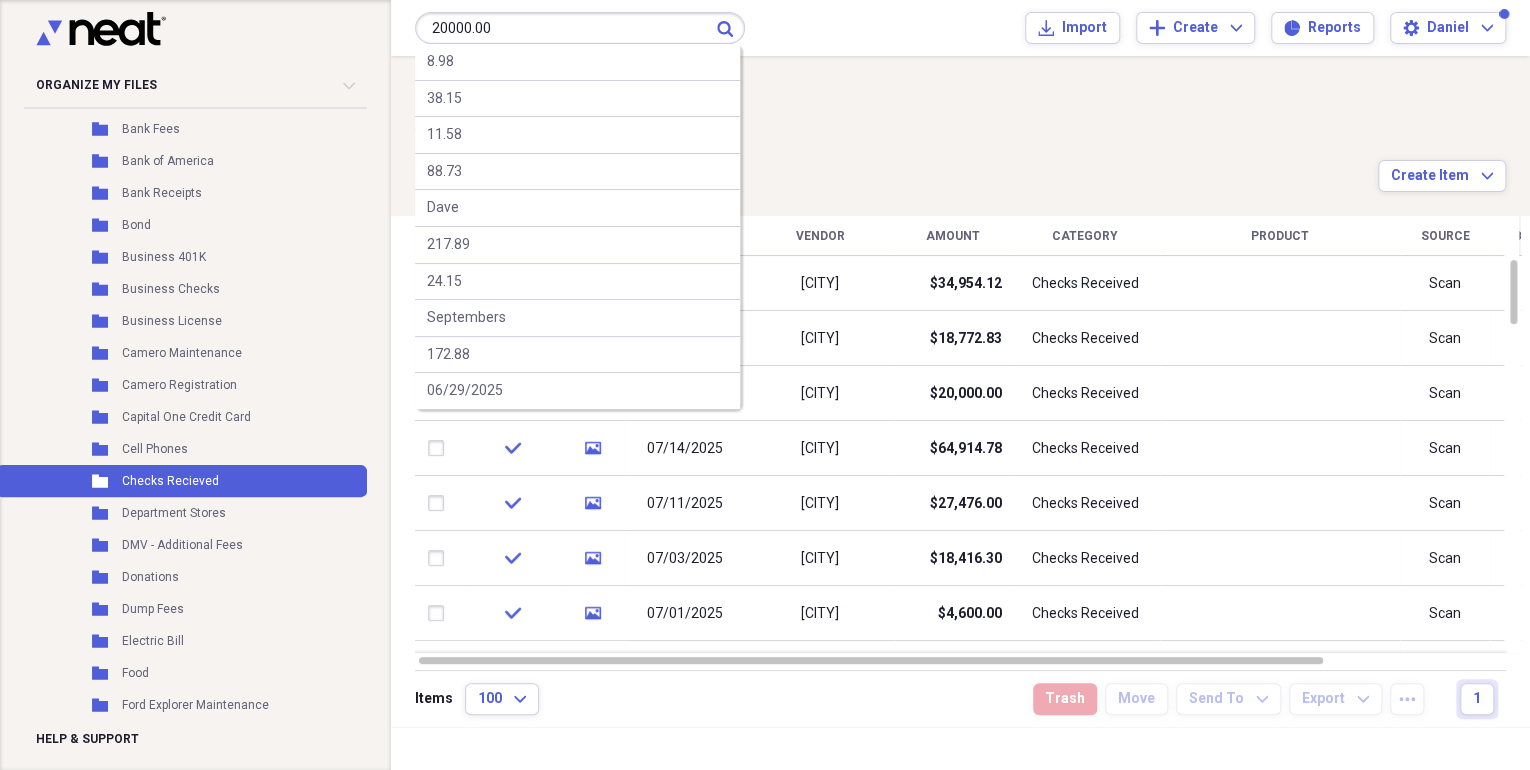 type on "20000.00" 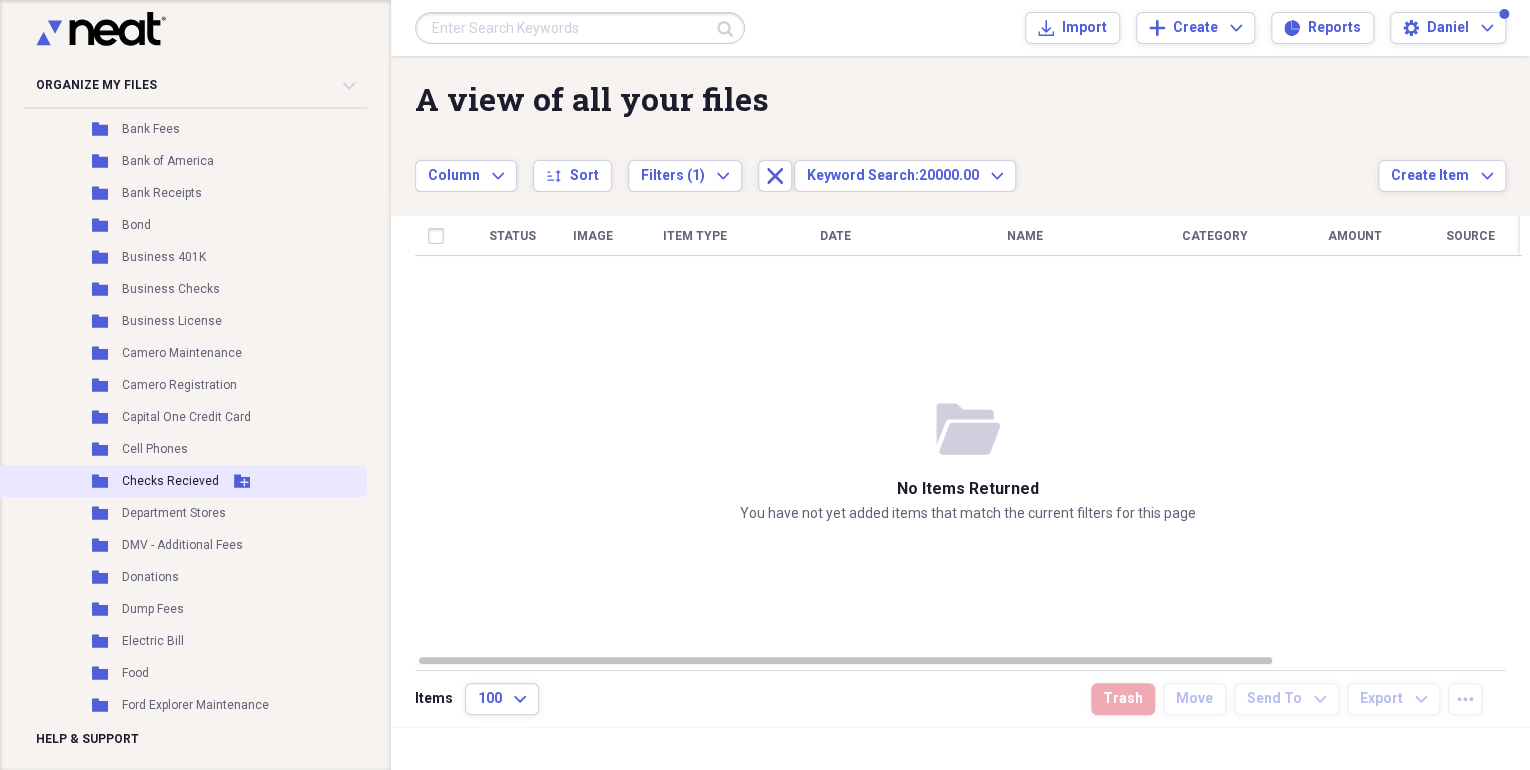 click on "Checks Recieved" at bounding box center (170, 481) 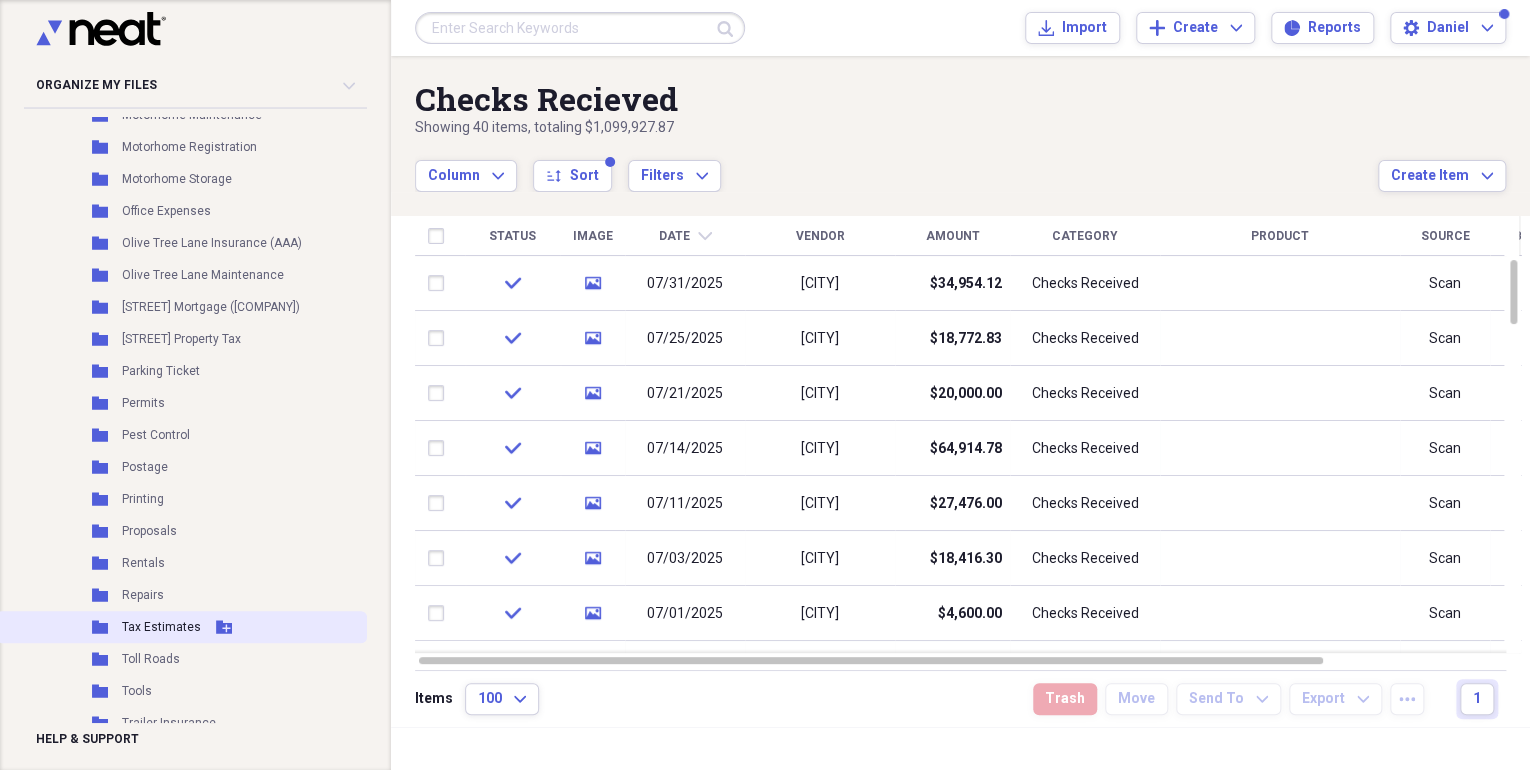 scroll, scrollTop: 1946, scrollLeft: 0, axis: vertical 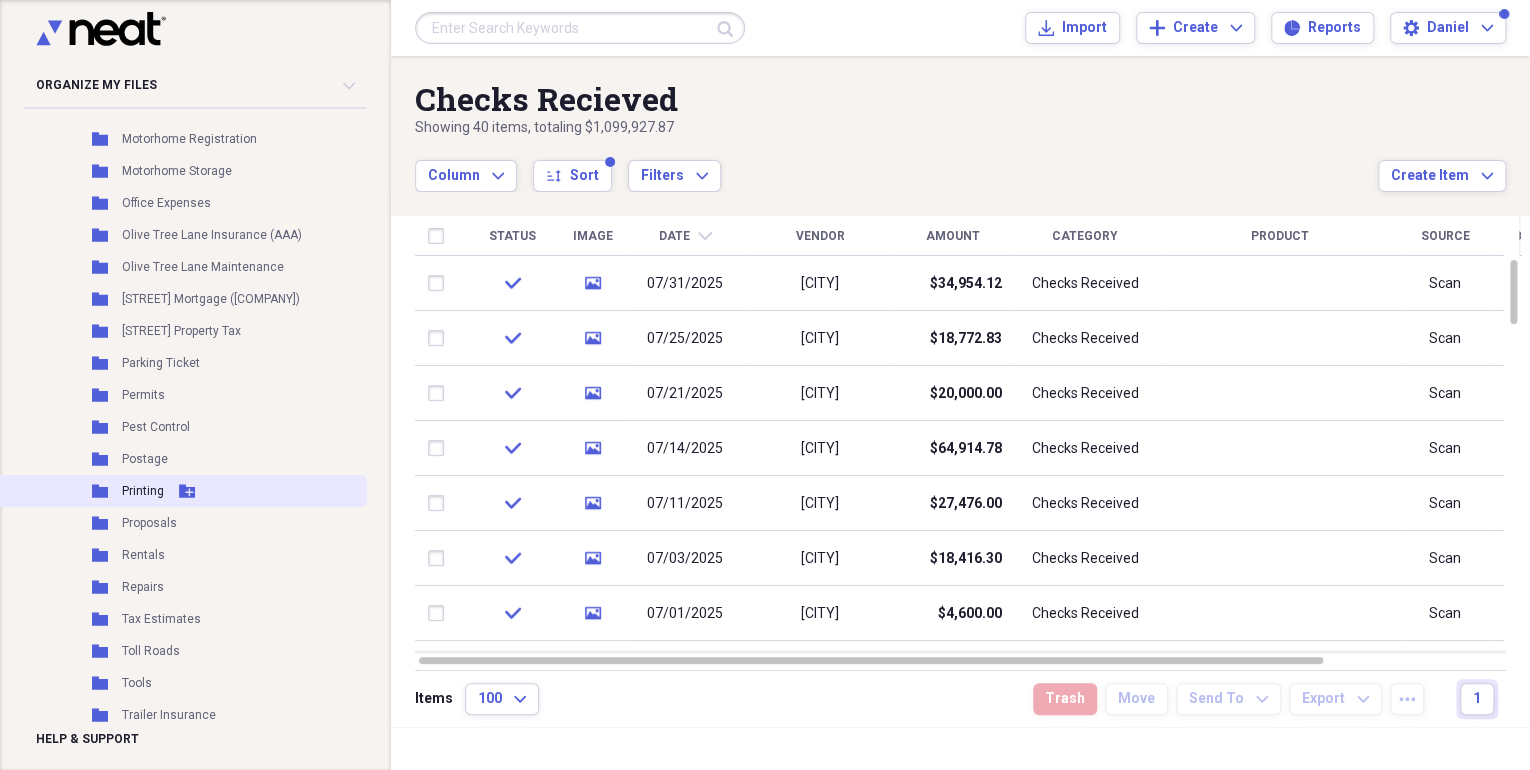 click on "Folder Printing Add Folder" at bounding box center [181, 491] 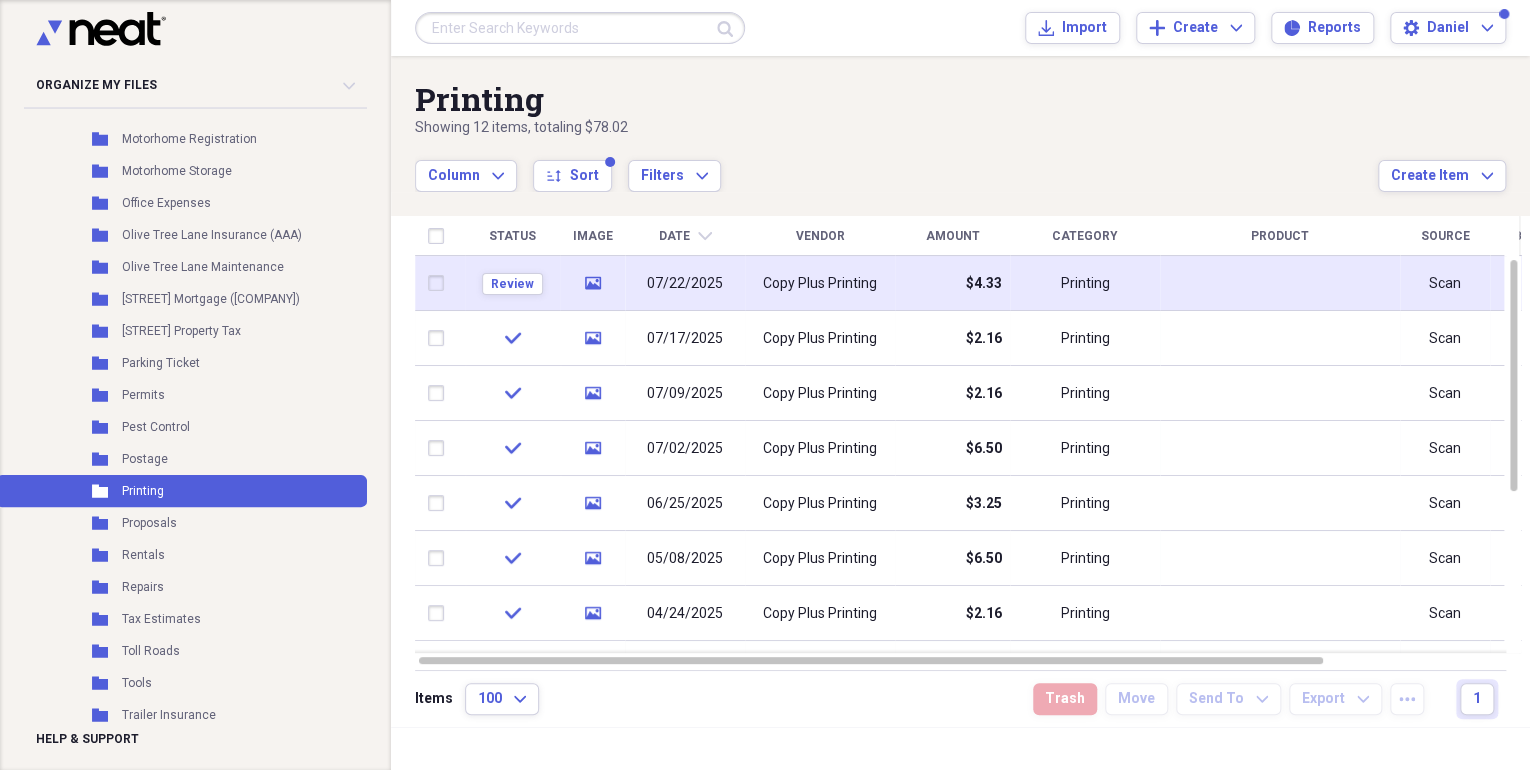 click on "Copy Plus Printing" at bounding box center (820, 283) 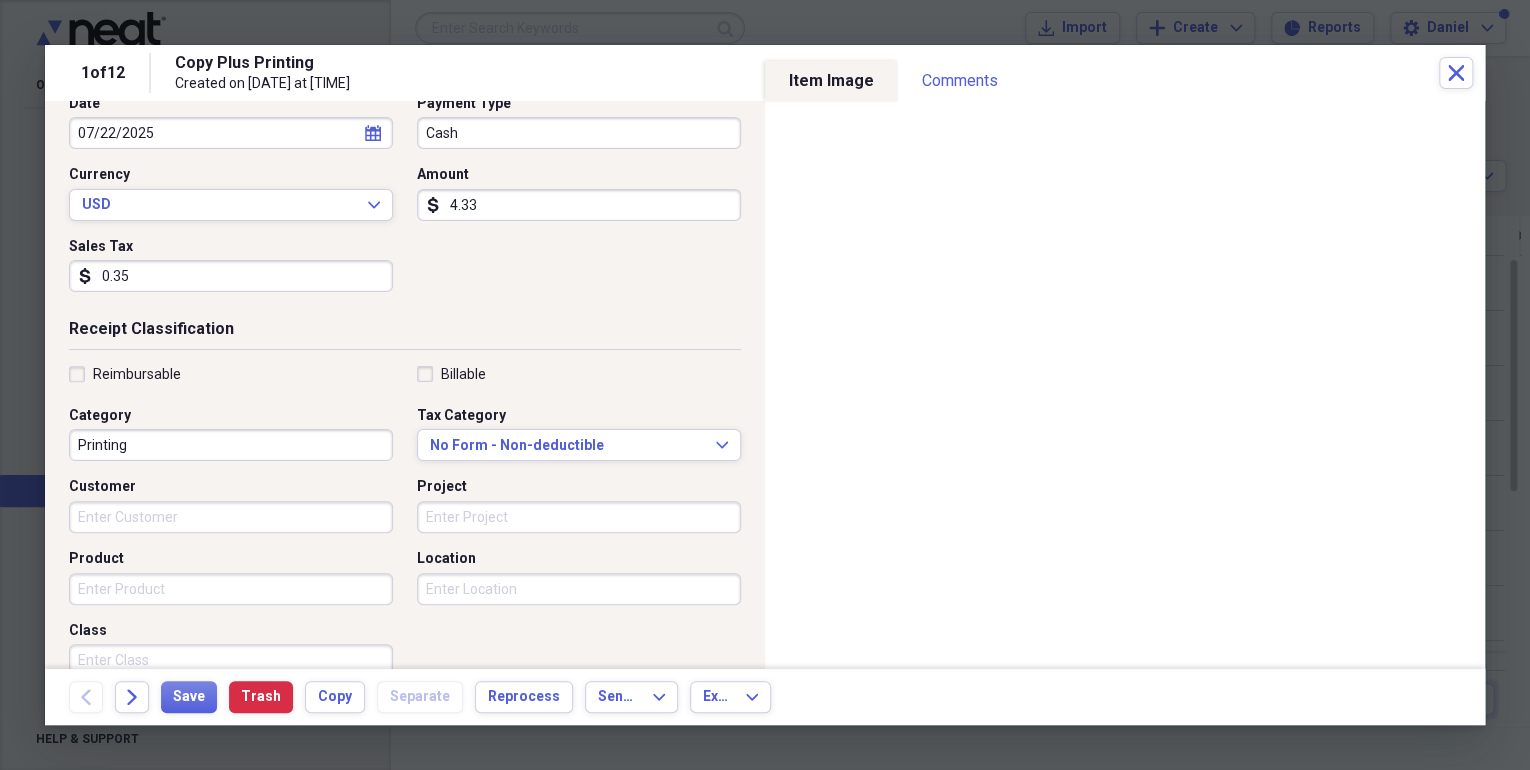 scroll, scrollTop: 266, scrollLeft: 0, axis: vertical 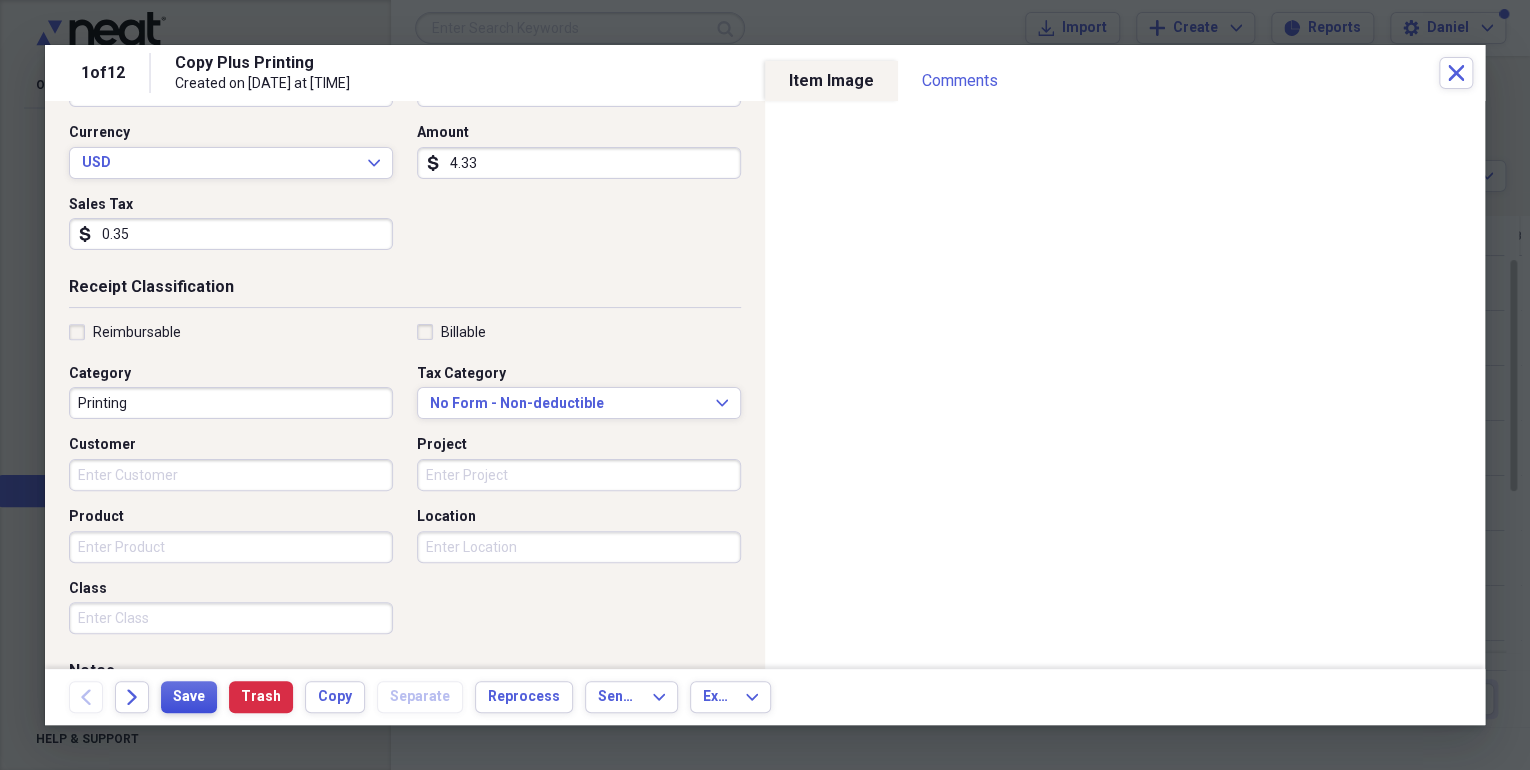 click on "Save" at bounding box center (189, 697) 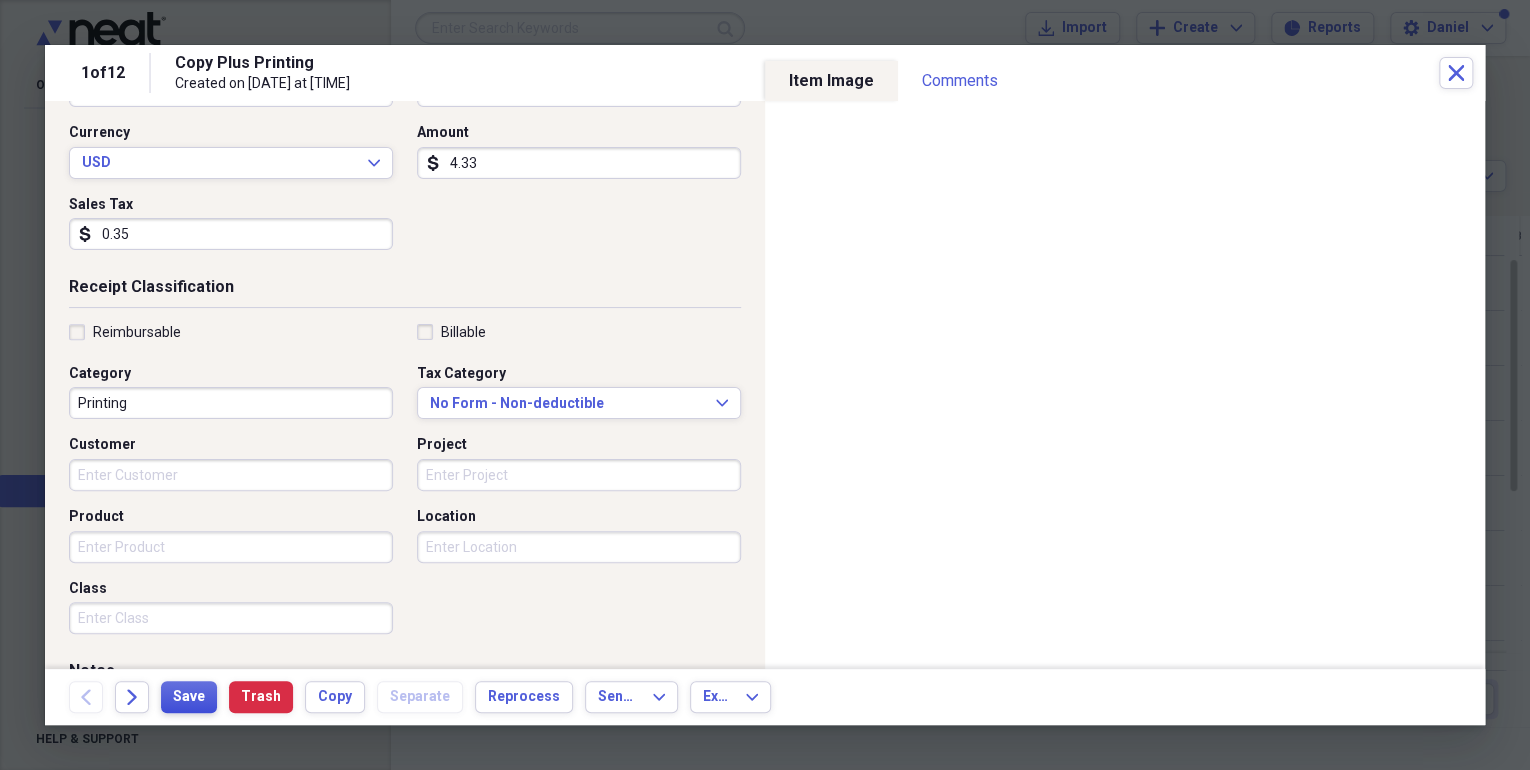 click on "Save" at bounding box center [189, 697] 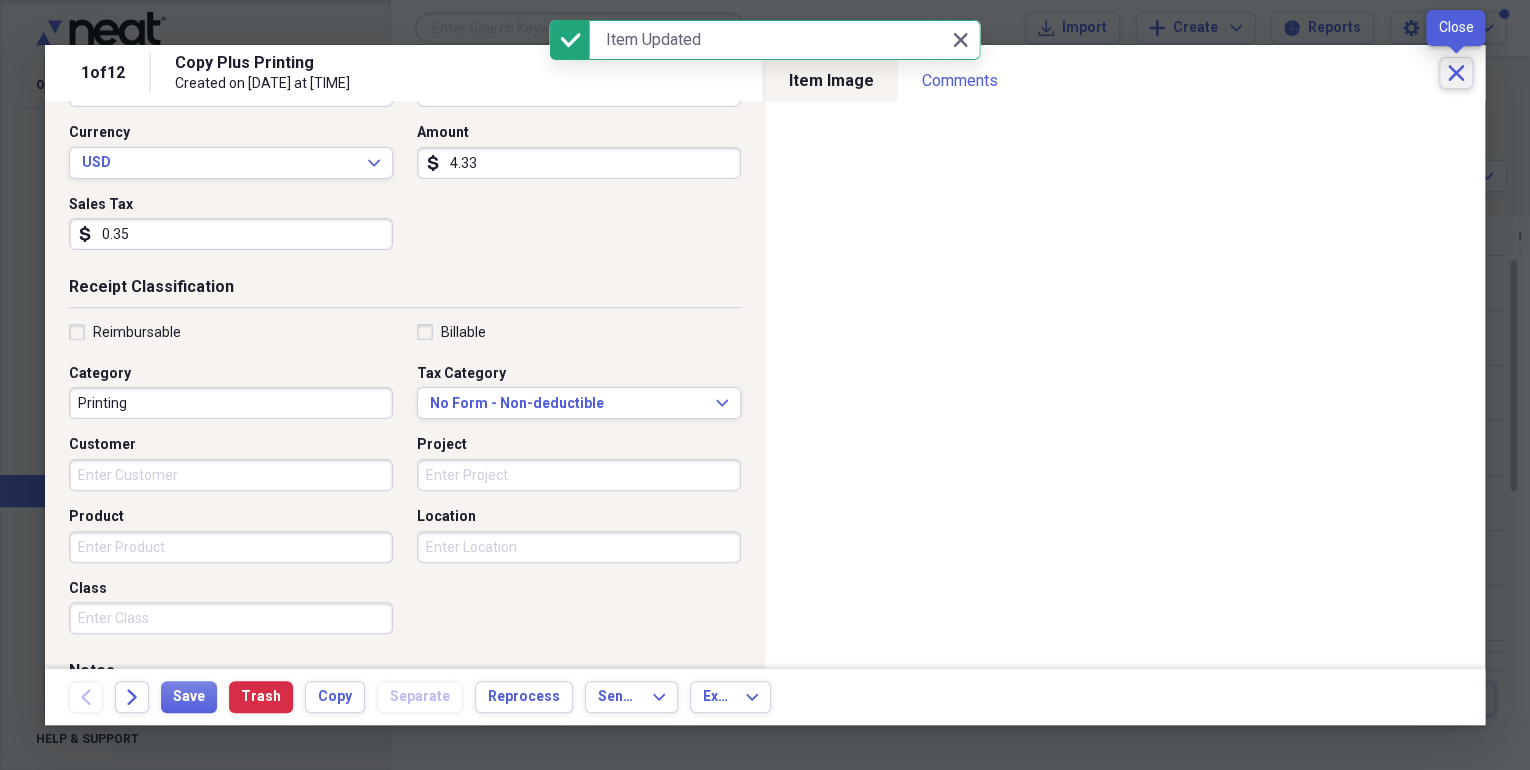 click on "Close" at bounding box center [1456, 73] 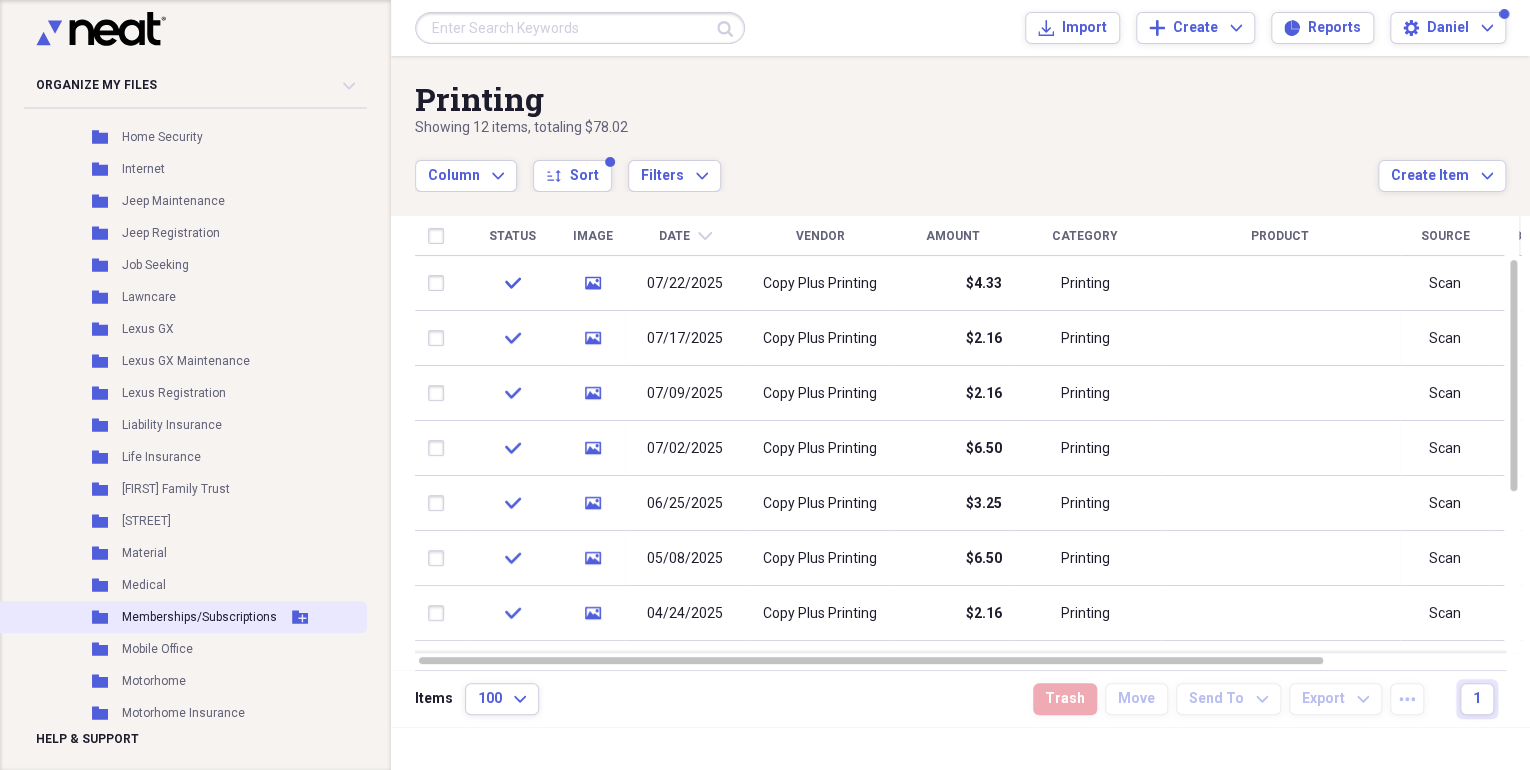 scroll, scrollTop: 1218, scrollLeft: 0, axis: vertical 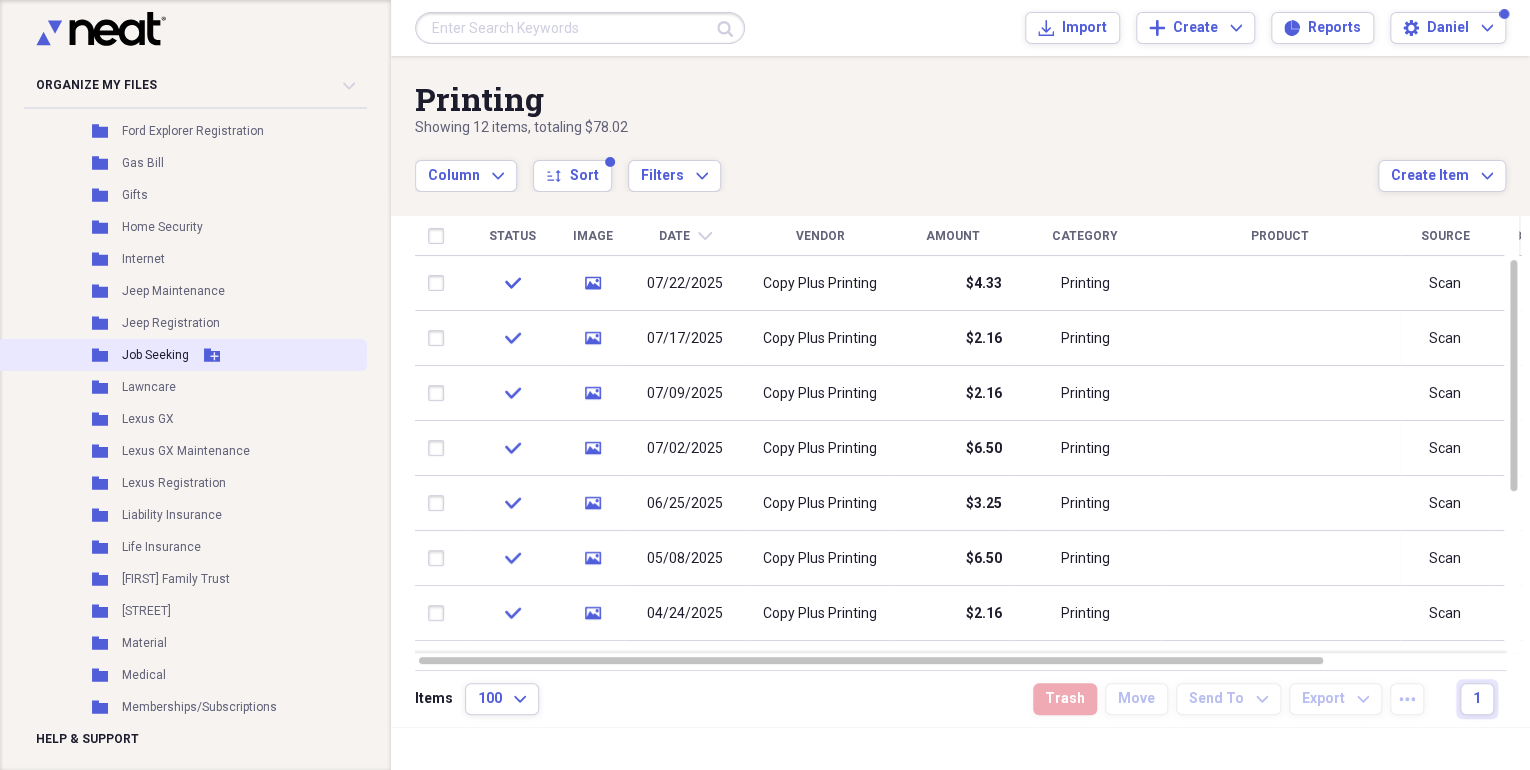 click on "Folder Job Seeking Add Folder" at bounding box center [181, 355] 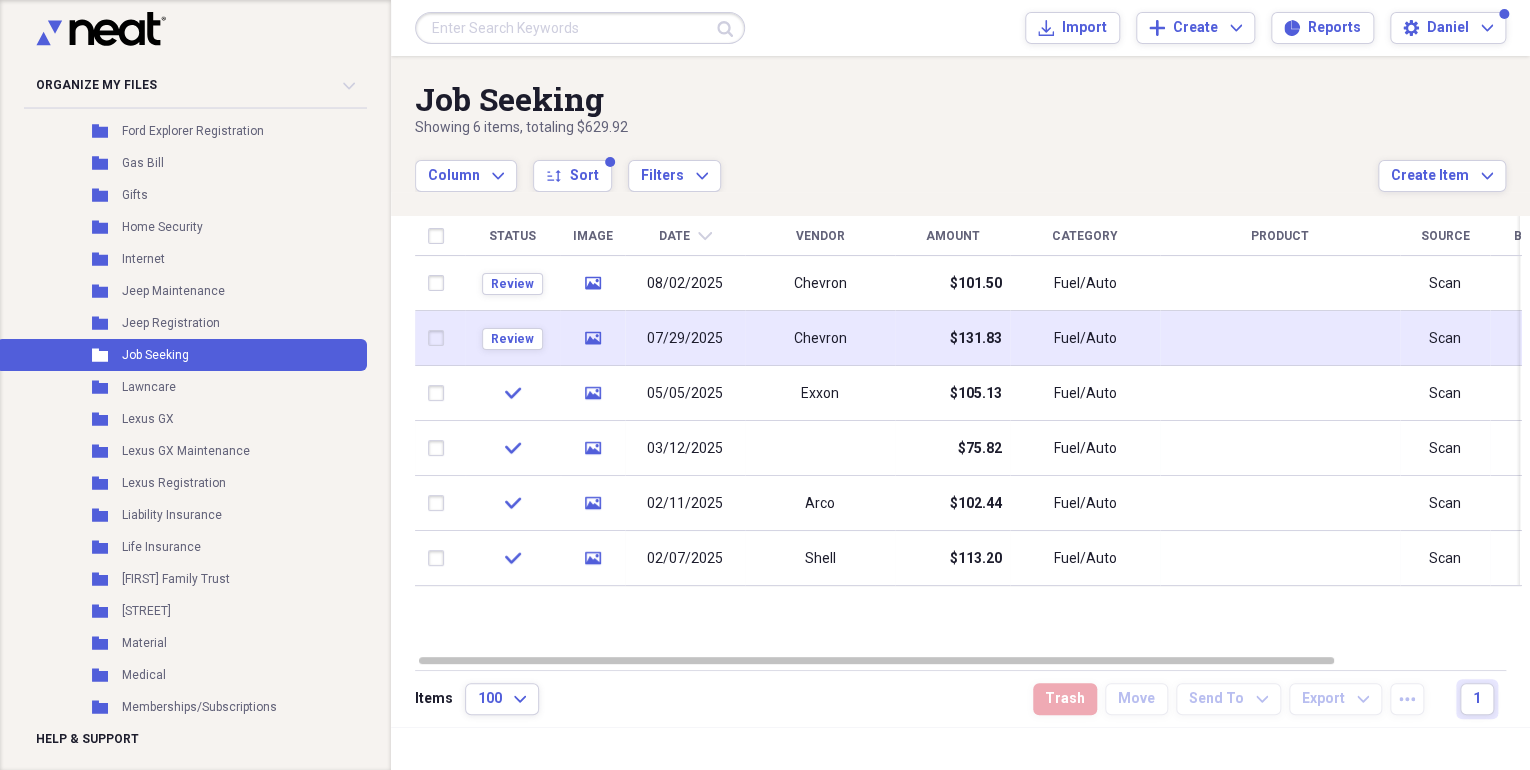 click on "07/29/2025" at bounding box center [685, 339] 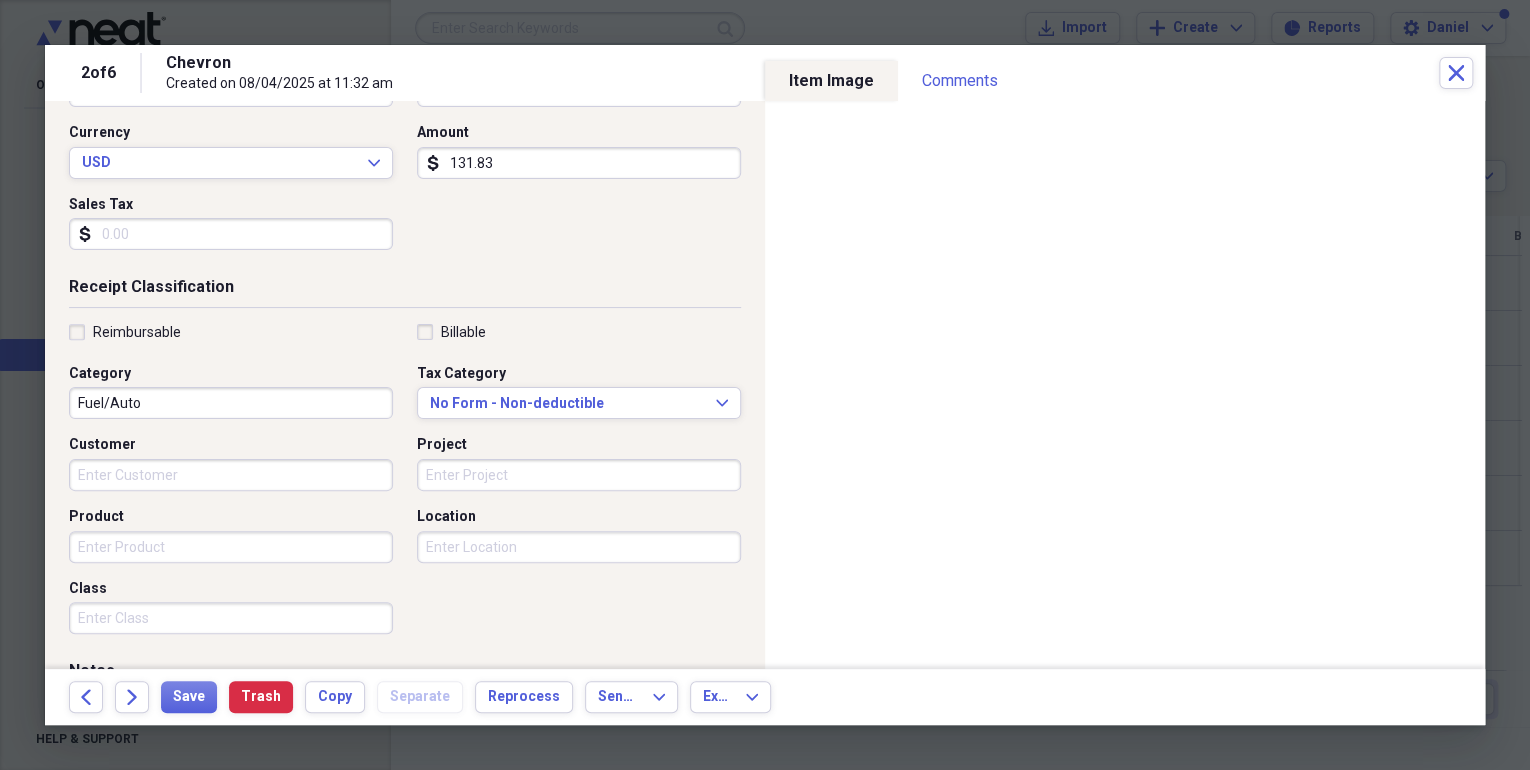 scroll, scrollTop: 0, scrollLeft: 0, axis: both 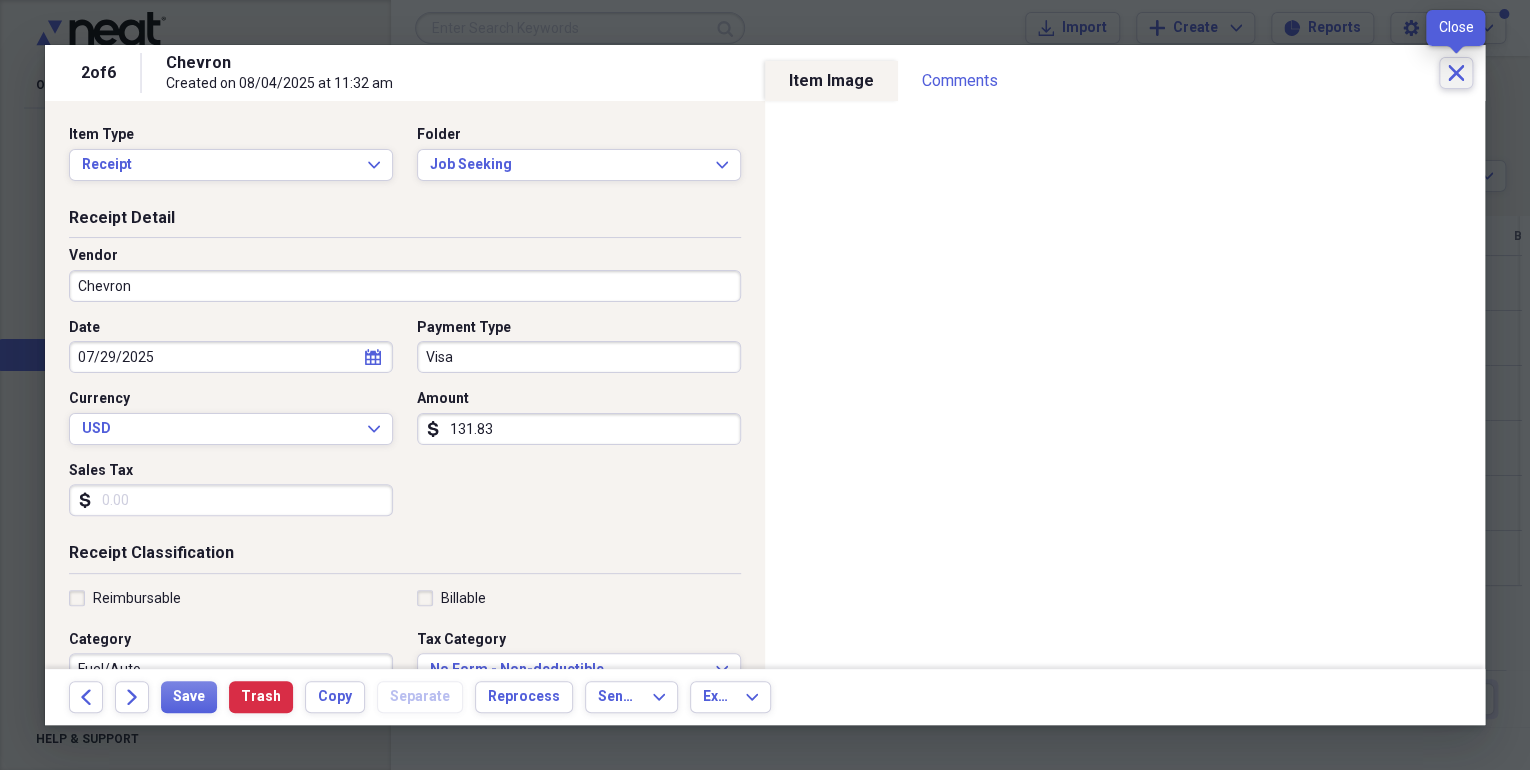 click on "Close" at bounding box center [1456, 73] 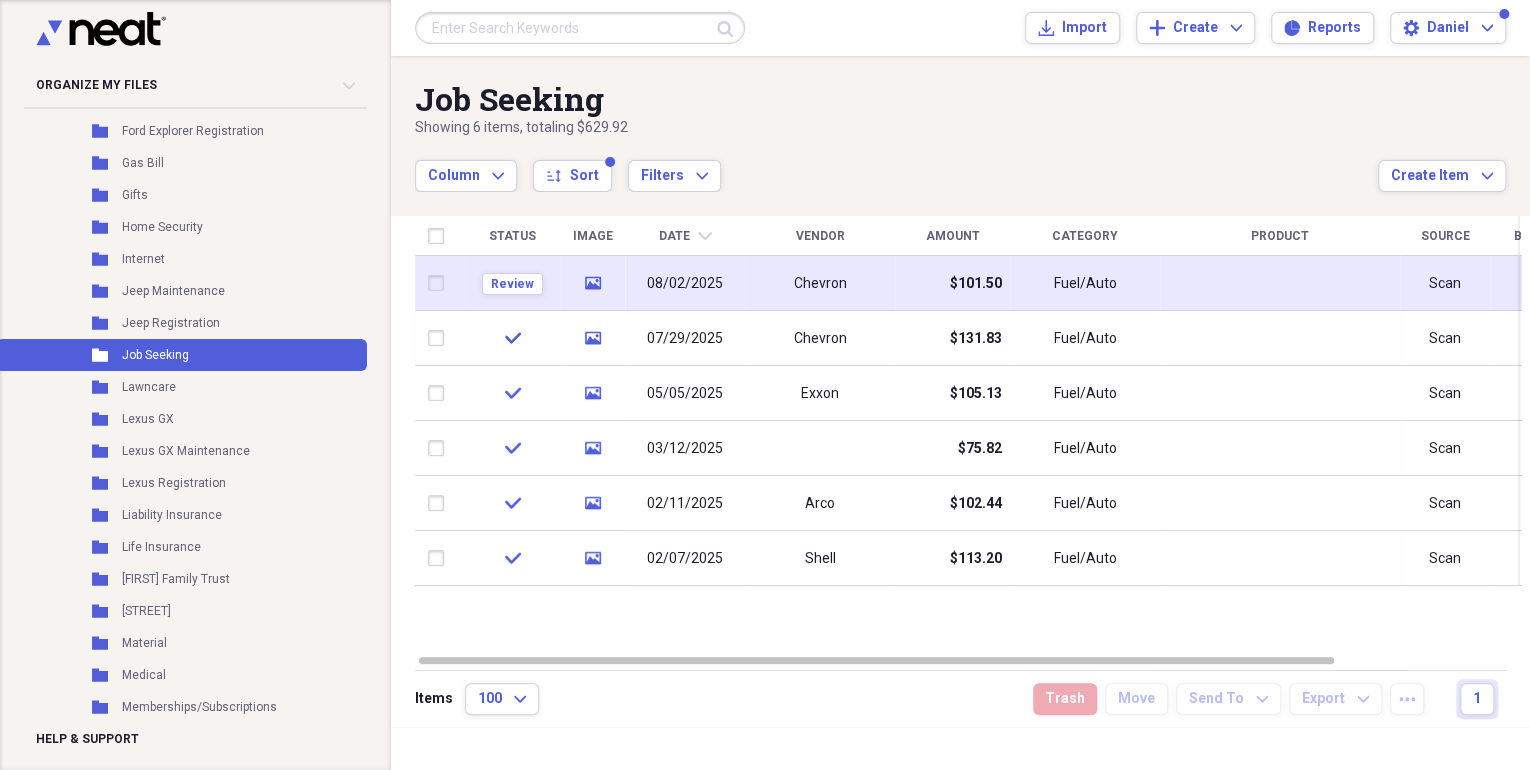 click on "08/02/2025" at bounding box center (685, 284) 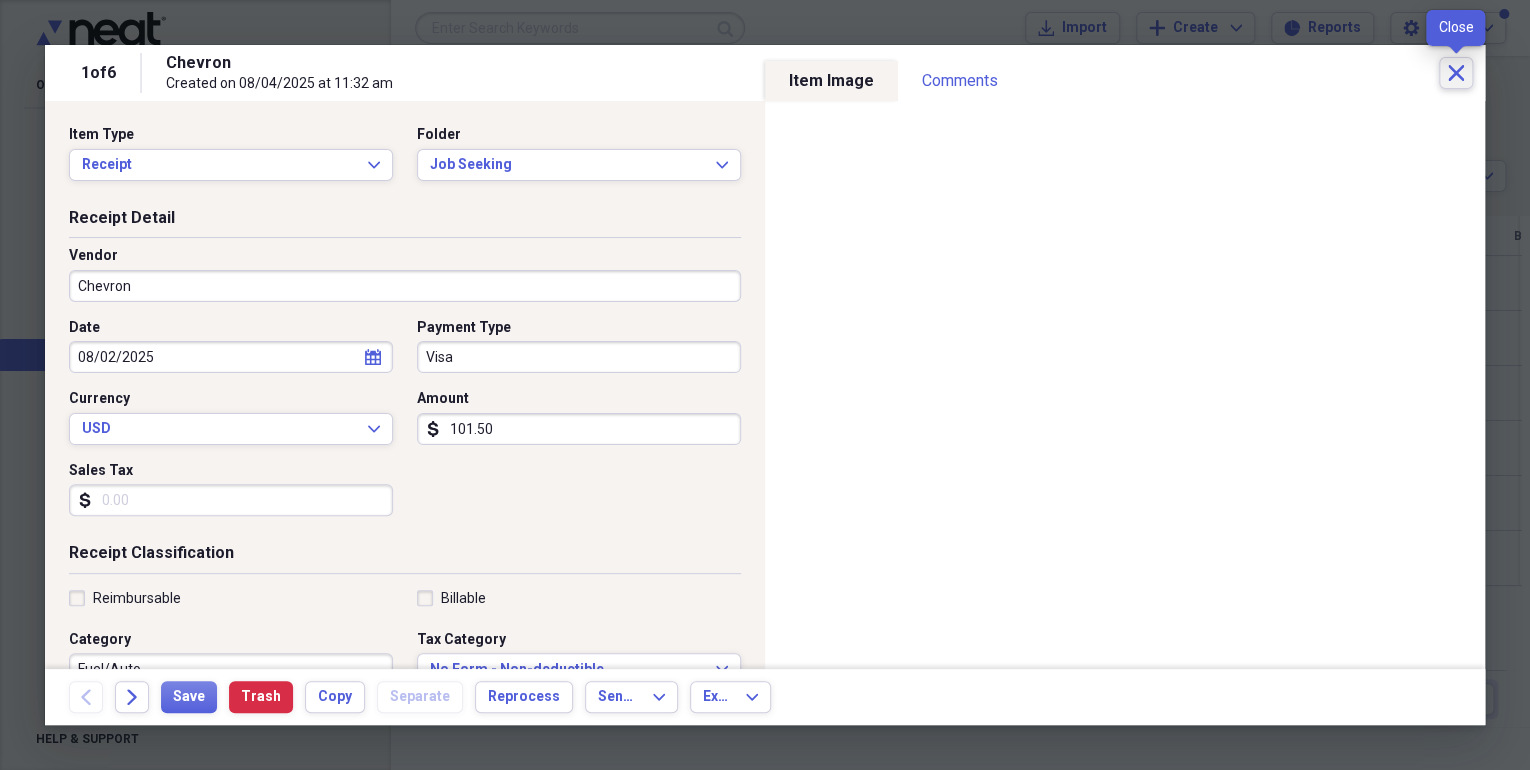 click on "Close" 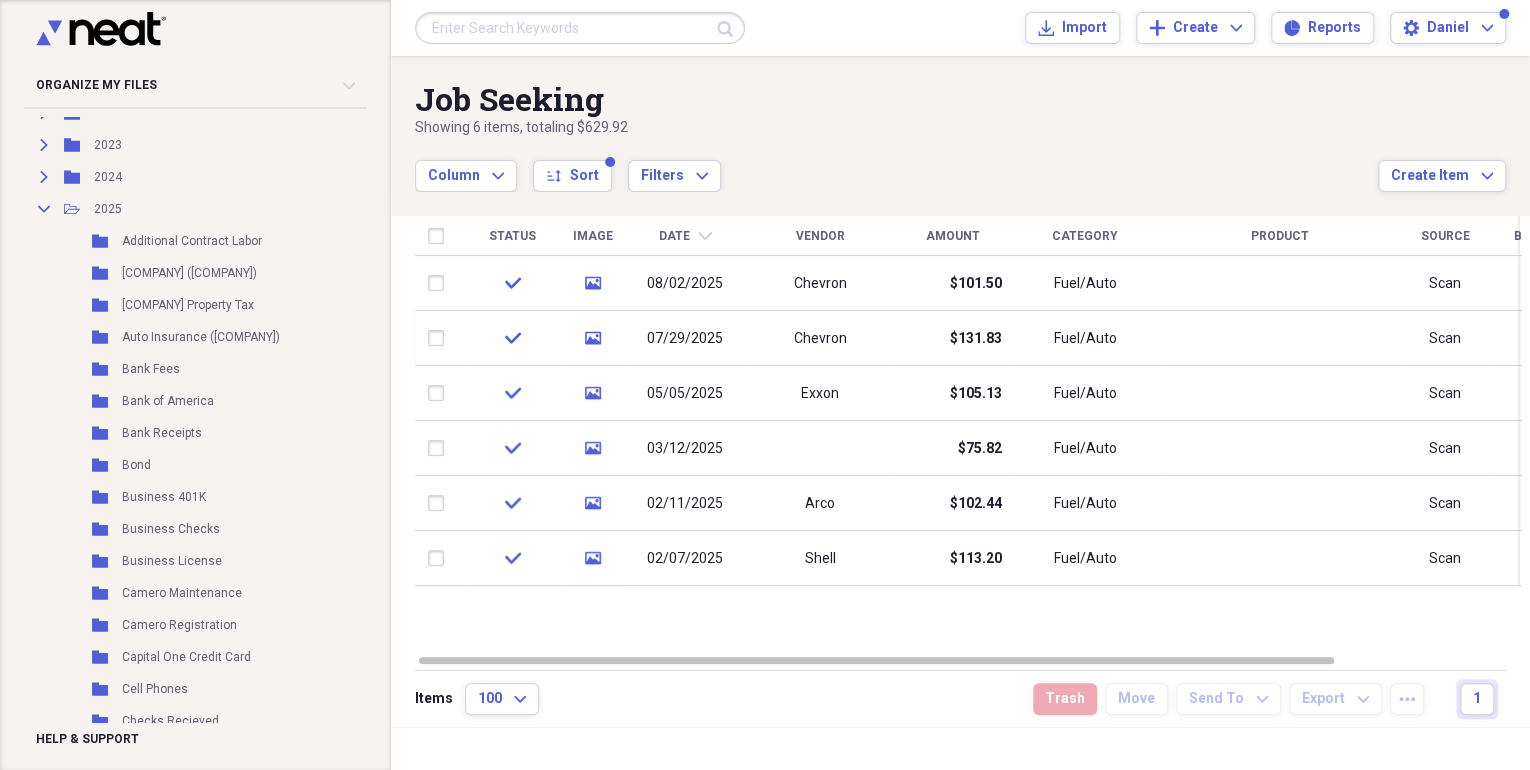 scroll, scrollTop: 376, scrollLeft: 0, axis: vertical 